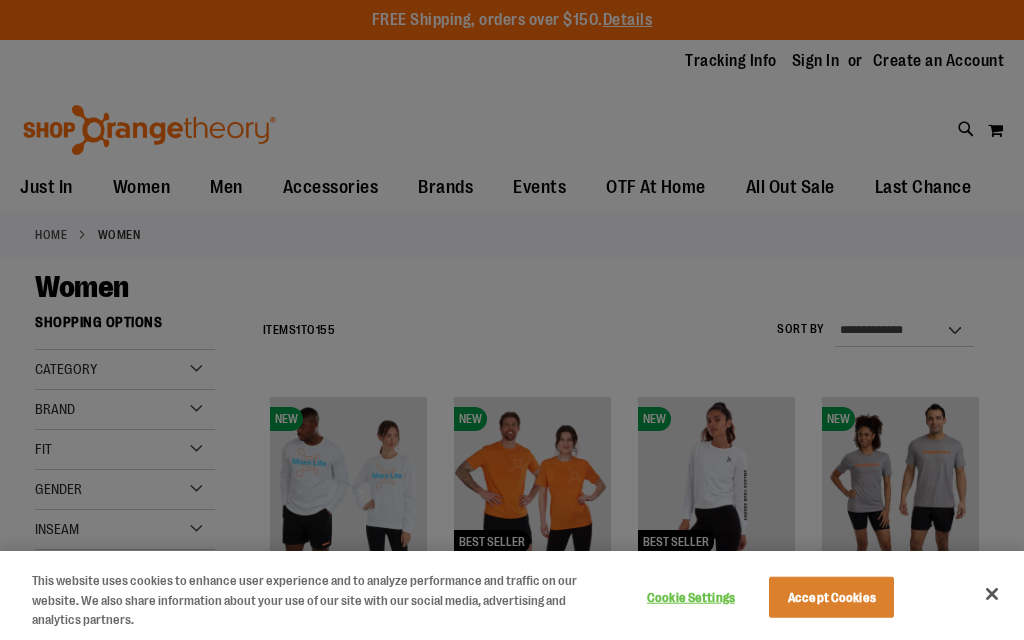 scroll, scrollTop: 0, scrollLeft: 0, axis: both 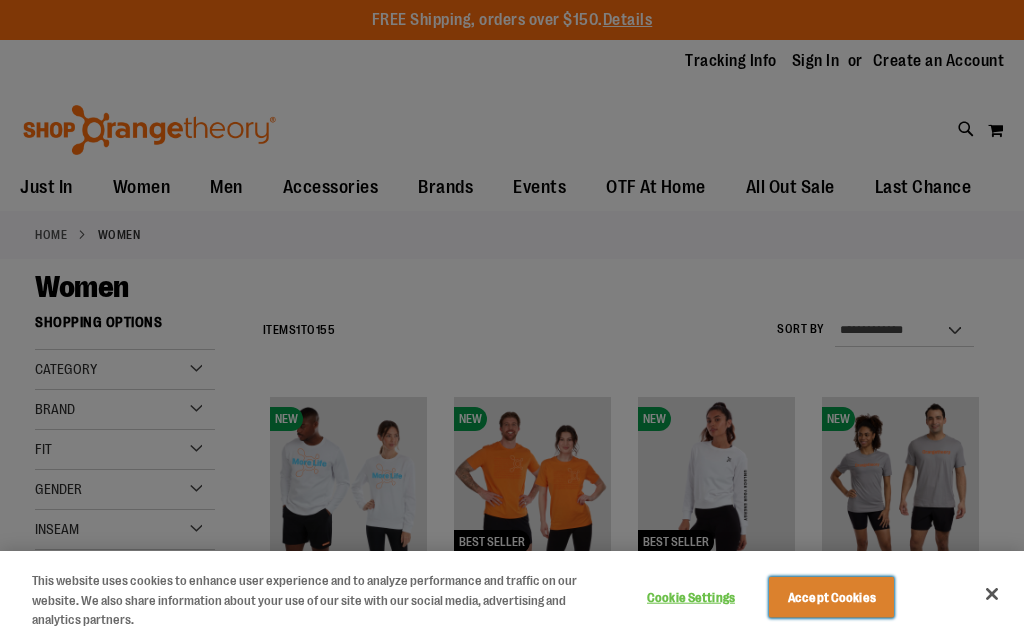 click on "Accept Cookies" at bounding box center [831, 597] 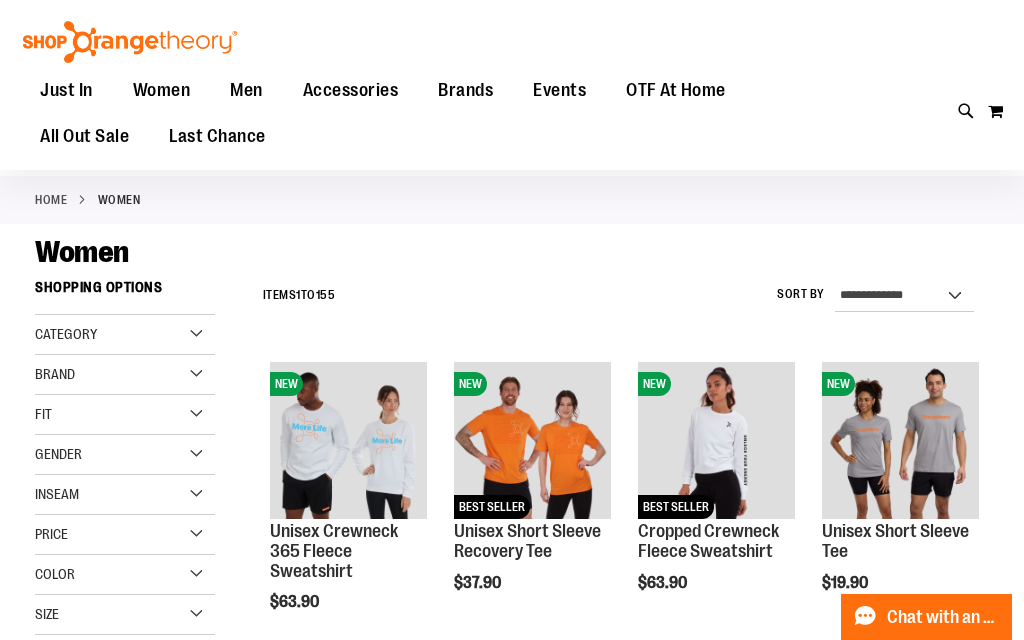 scroll, scrollTop: 84, scrollLeft: 0, axis: vertical 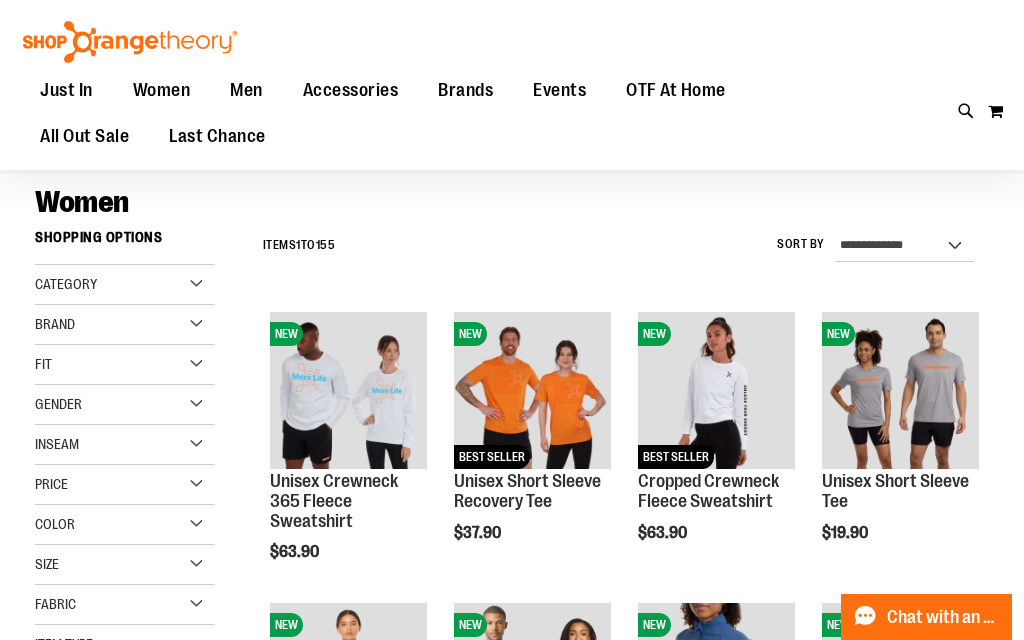 click on "Category" at bounding box center (125, 285) 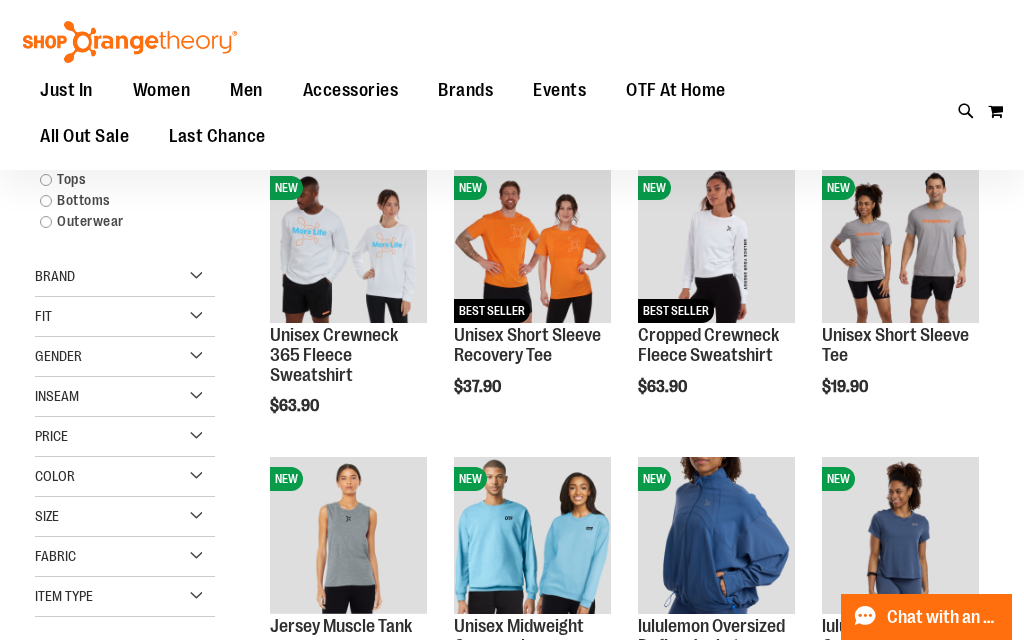 scroll, scrollTop: 231, scrollLeft: 0, axis: vertical 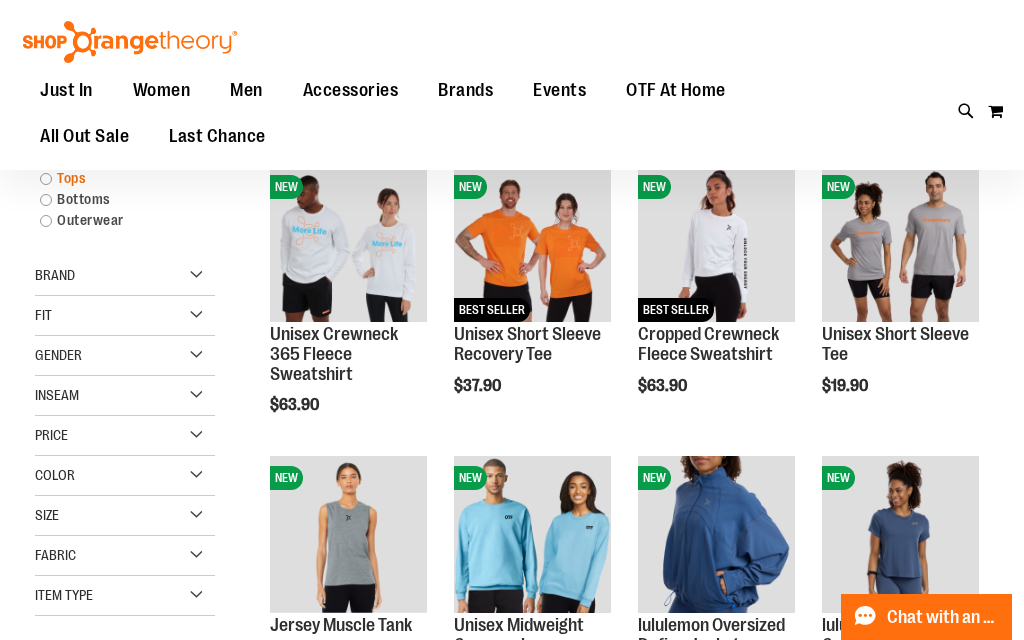 click on "Tops" at bounding box center (116, 178) 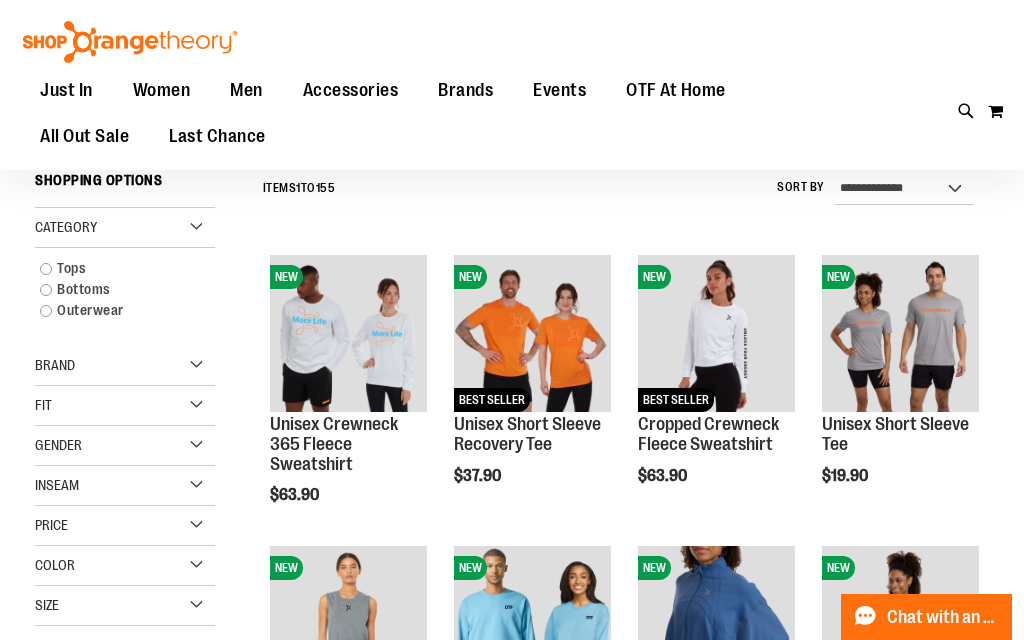scroll, scrollTop: 135, scrollLeft: 0, axis: vertical 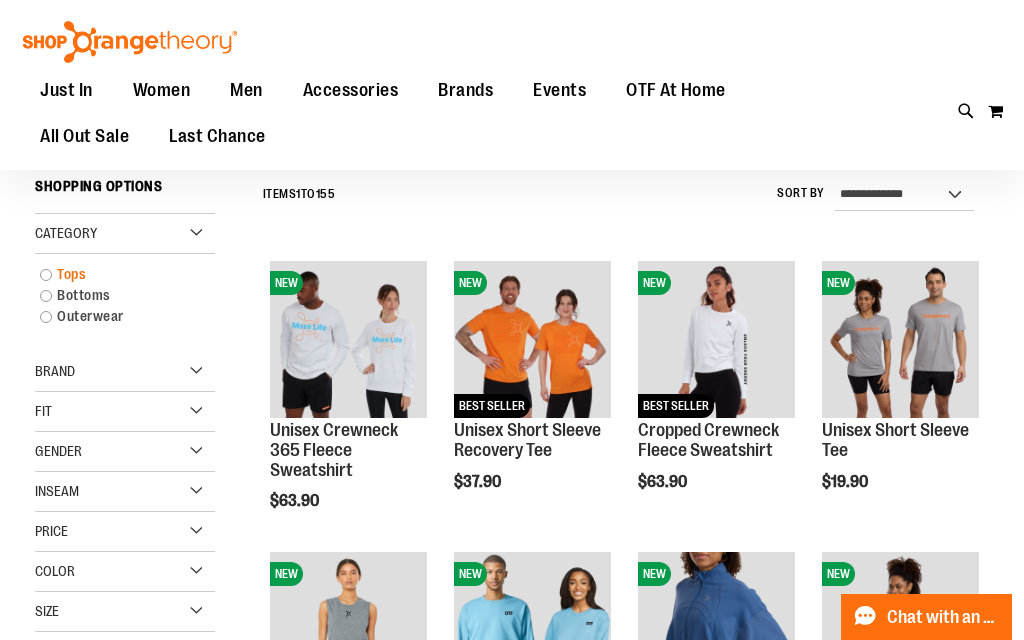 click on "Tops" at bounding box center (116, 274) 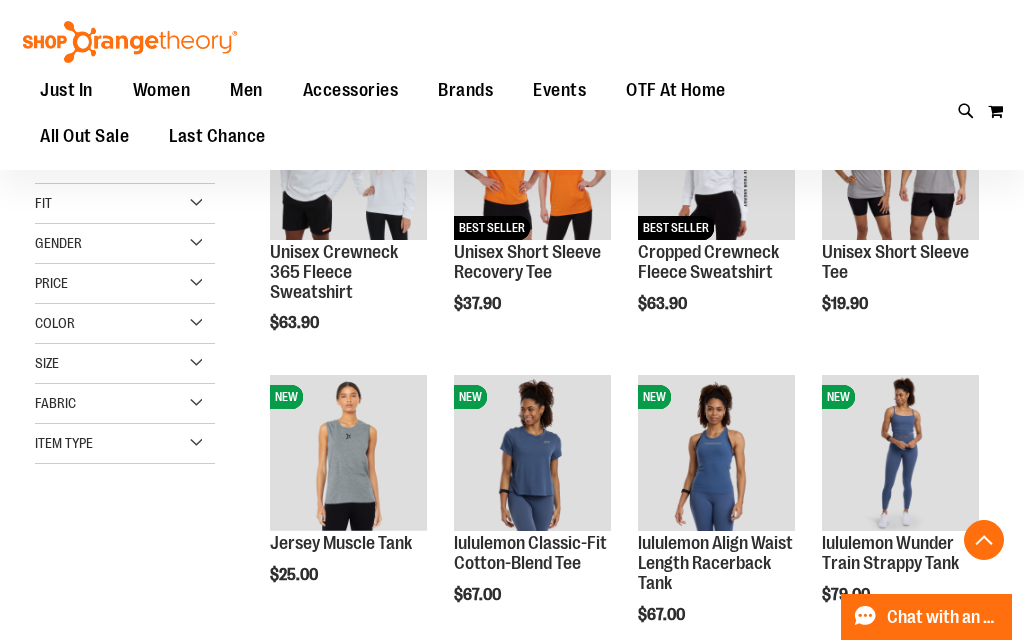 scroll, scrollTop: 312, scrollLeft: 0, axis: vertical 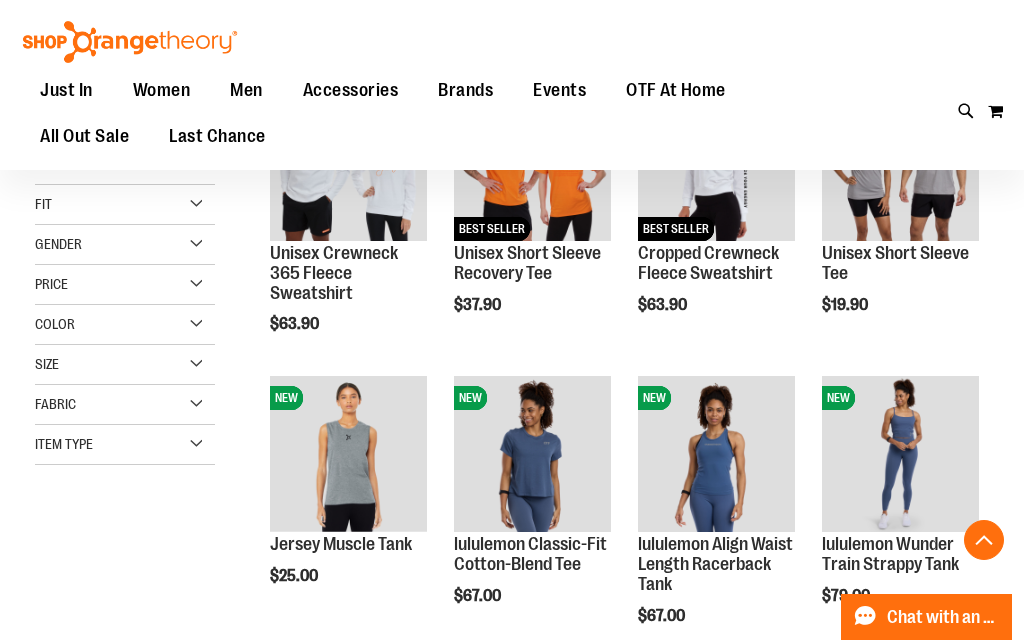 click on "Price" at bounding box center (51, 284) 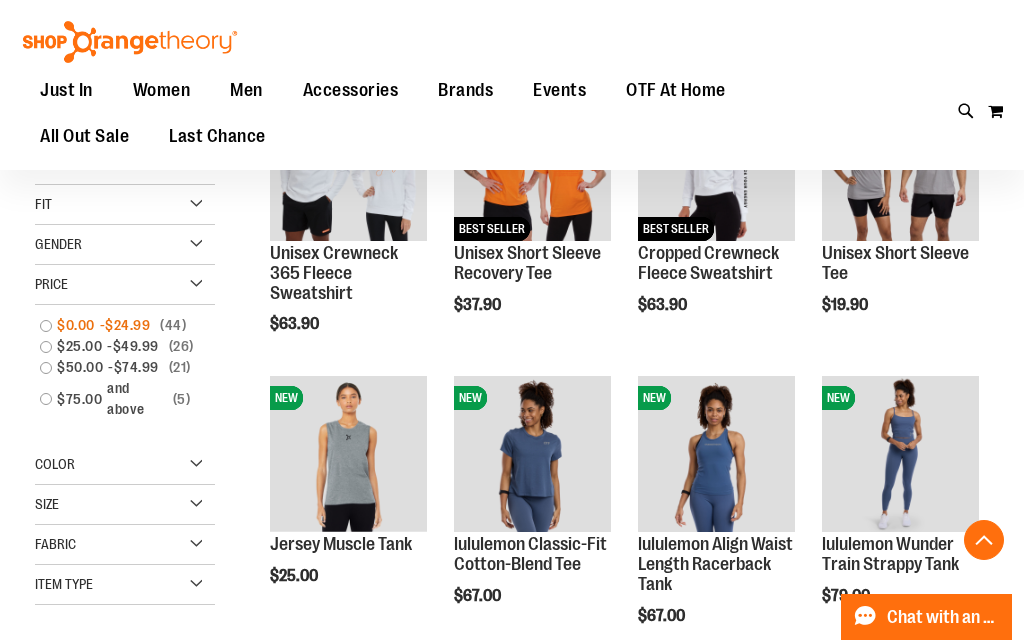 click on "$0.00  -  $24.99                                              44
items" at bounding box center (116, 325) 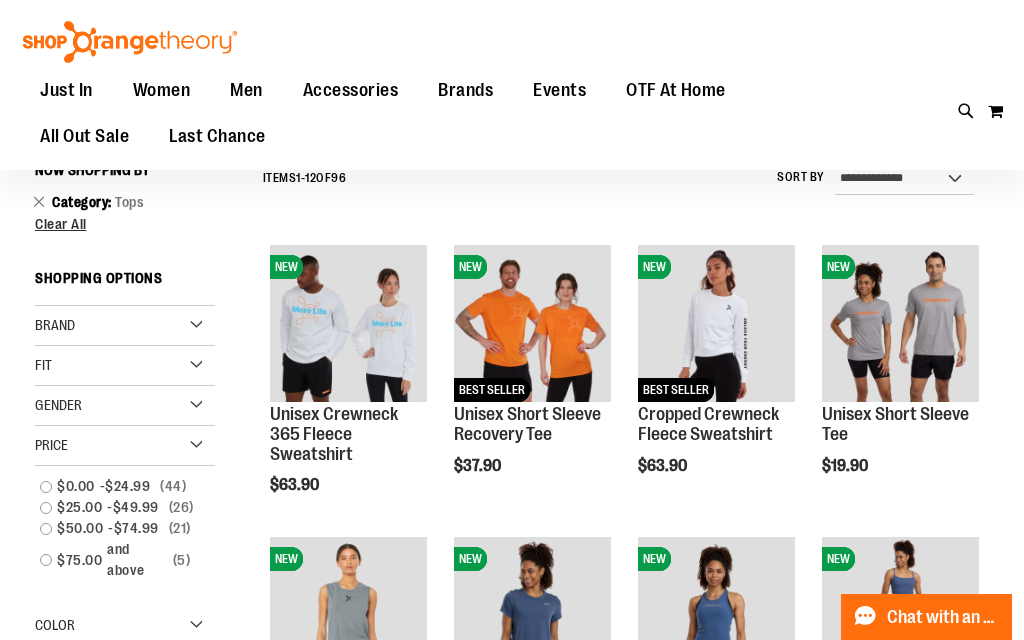 scroll, scrollTop: 135, scrollLeft: 0, axis: vertical 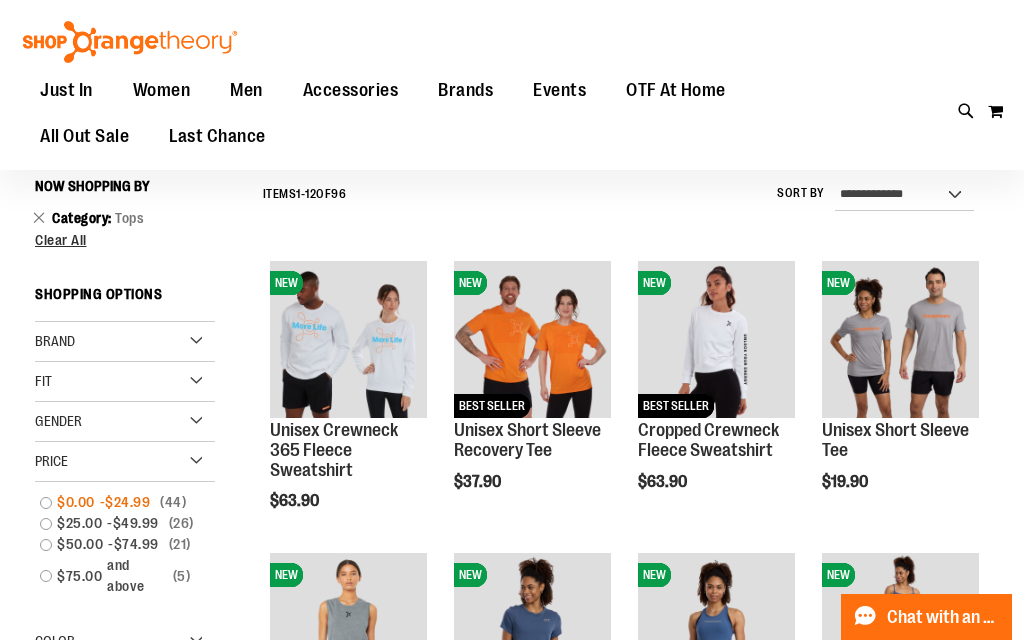 click on "$24.99" at bounding box center [130, 502] 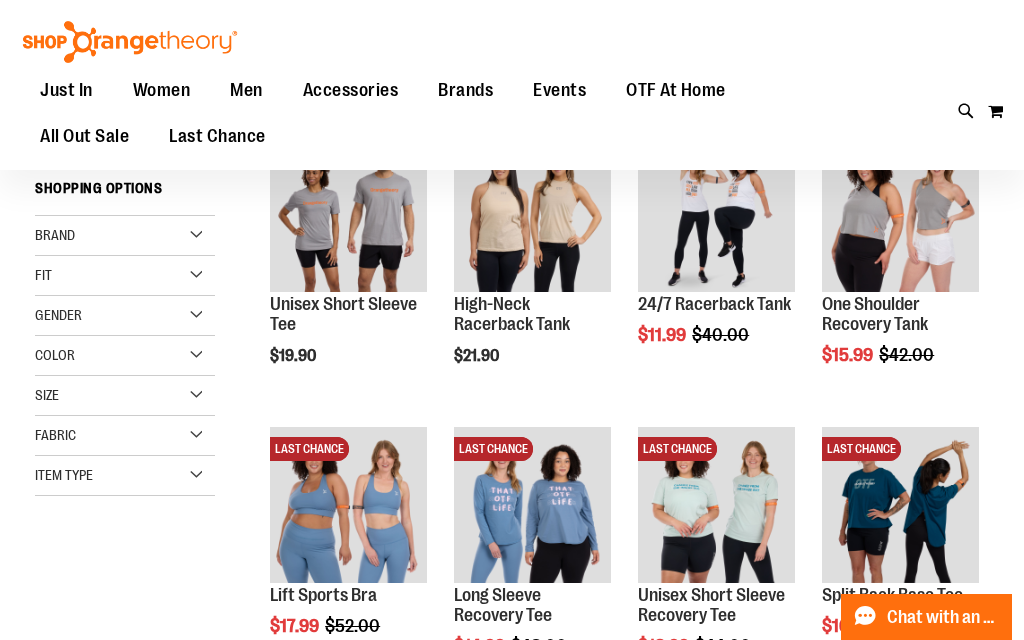 scroll, scrollTop: 263, scrollLeft: 0, axis: vertical 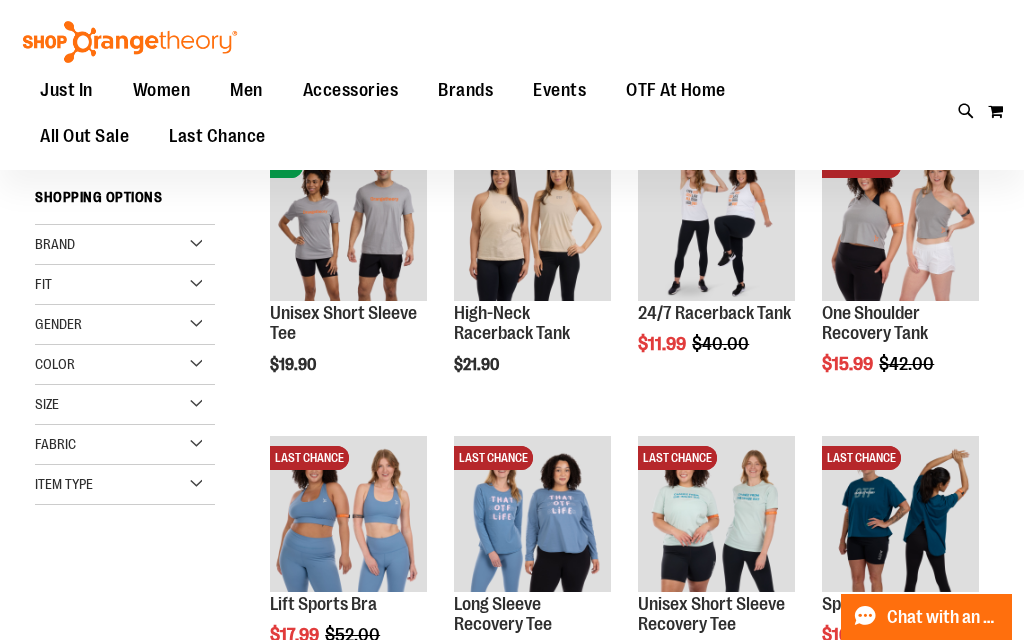 click on "Fit" at bounding box center (125, 285) 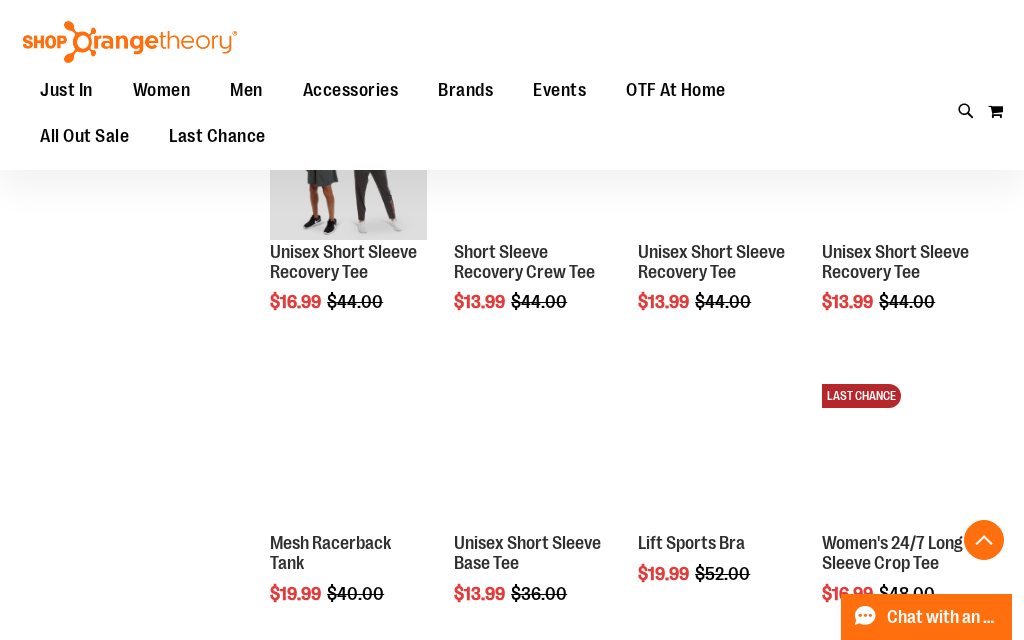 scroll, scrollTop: 1195, scrollLeft: 0, axis: vertical 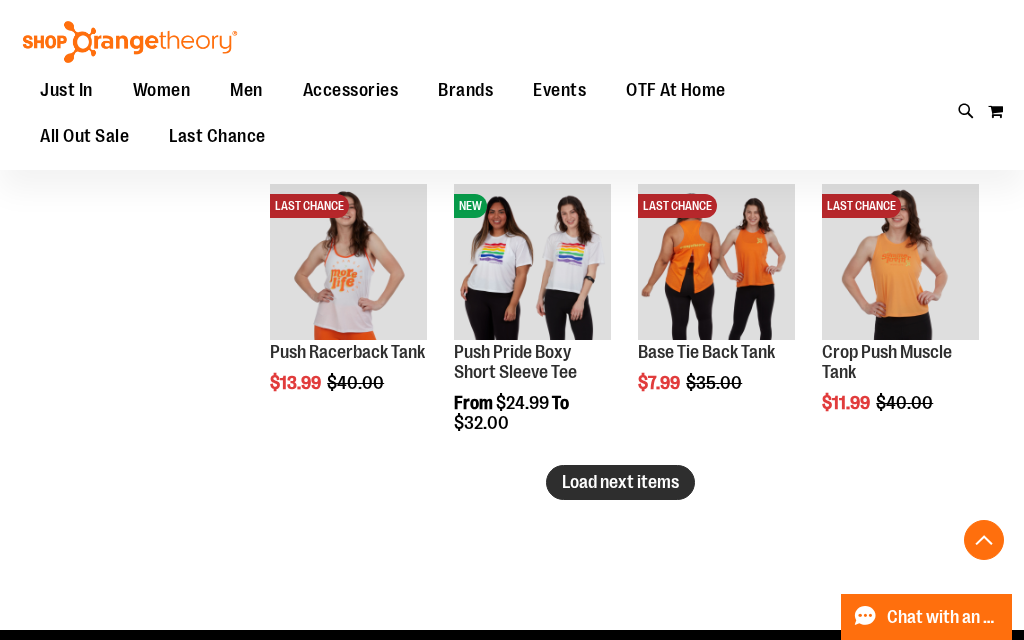 click on "Load next items" at bounding box center (620, 482) 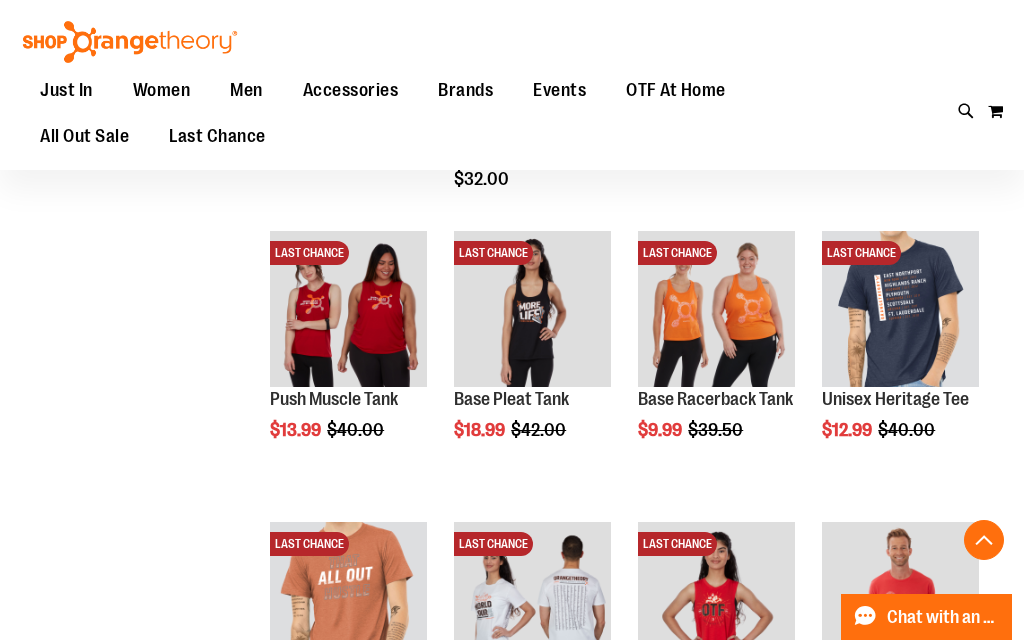 scroll, scrollTop: 2793, scrollLeft: 0, axis: vertical 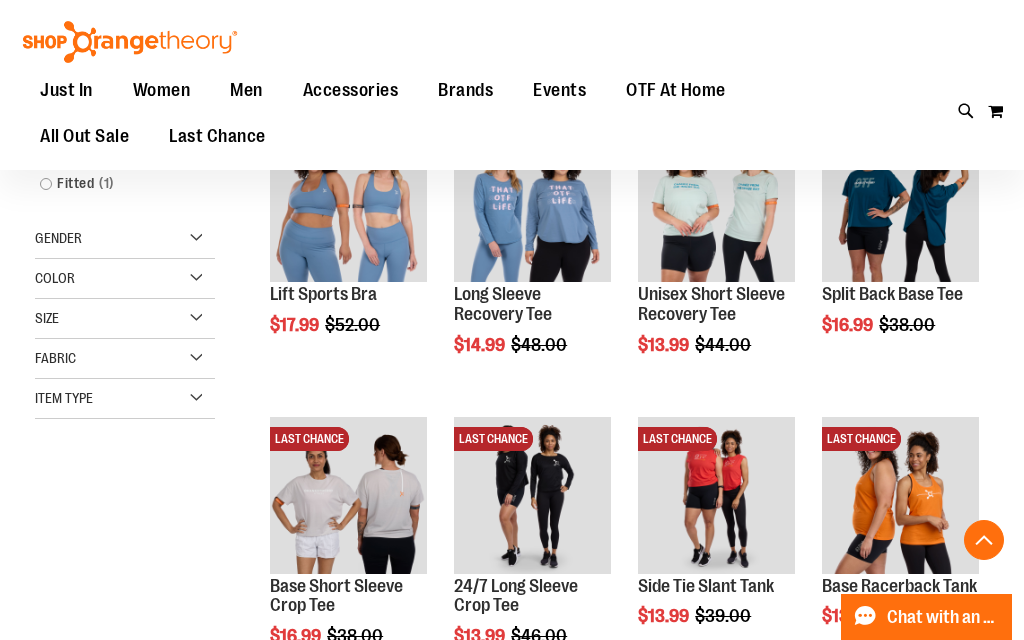 click on "Item Type" at bounding box center [64, 398] 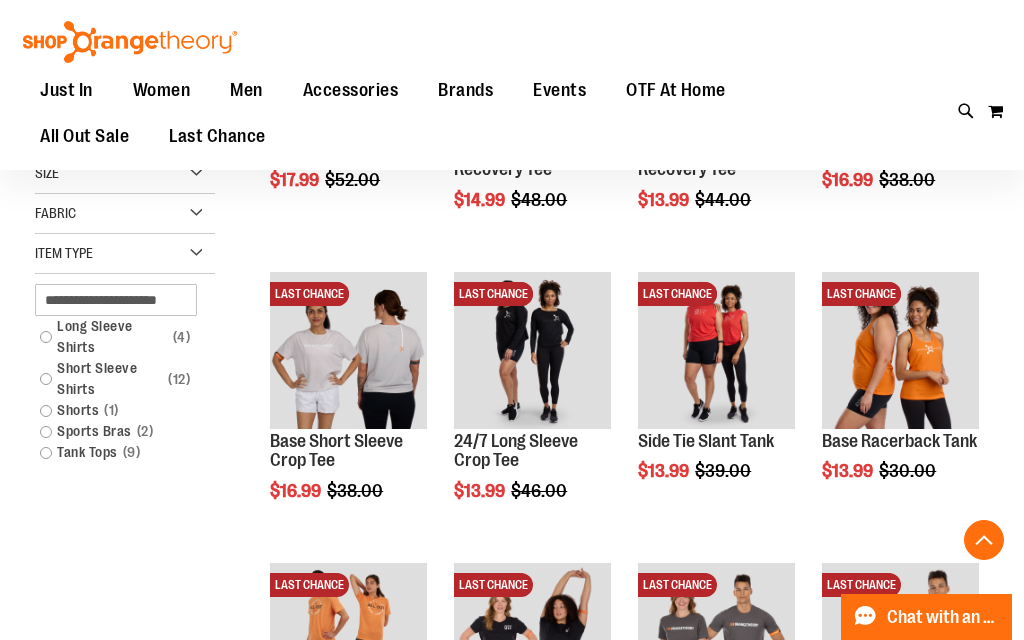 scroll, scrollTop: 708, scrollLeft: 0, axis: vertical 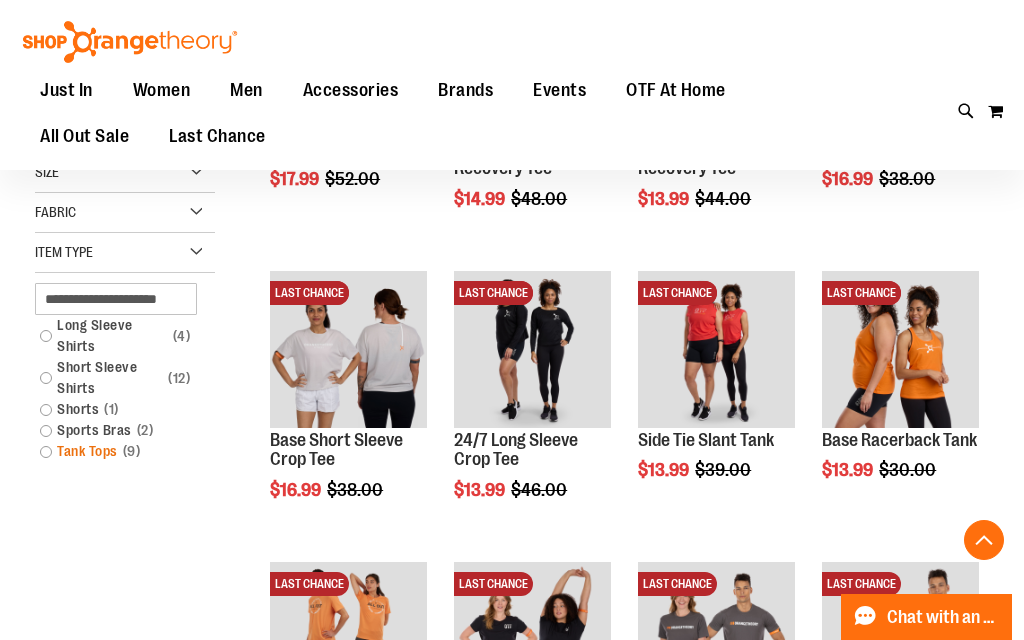click on "Tank Tops                                             9
items" at bounding box center (116, 451) 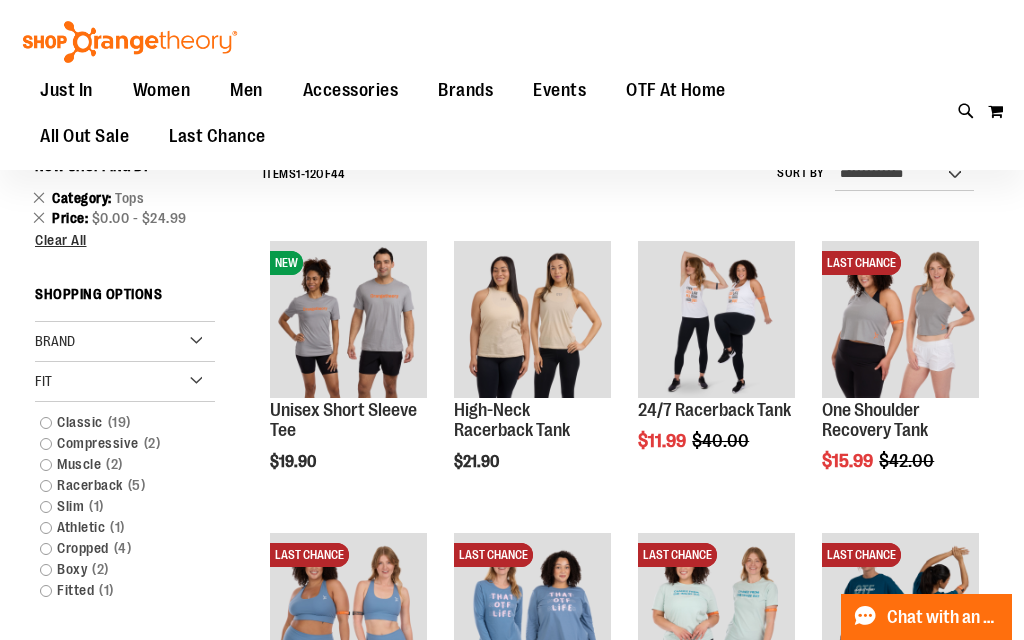 scroll, scrollTop: 165, scrollLeft: 0, axis: vertical 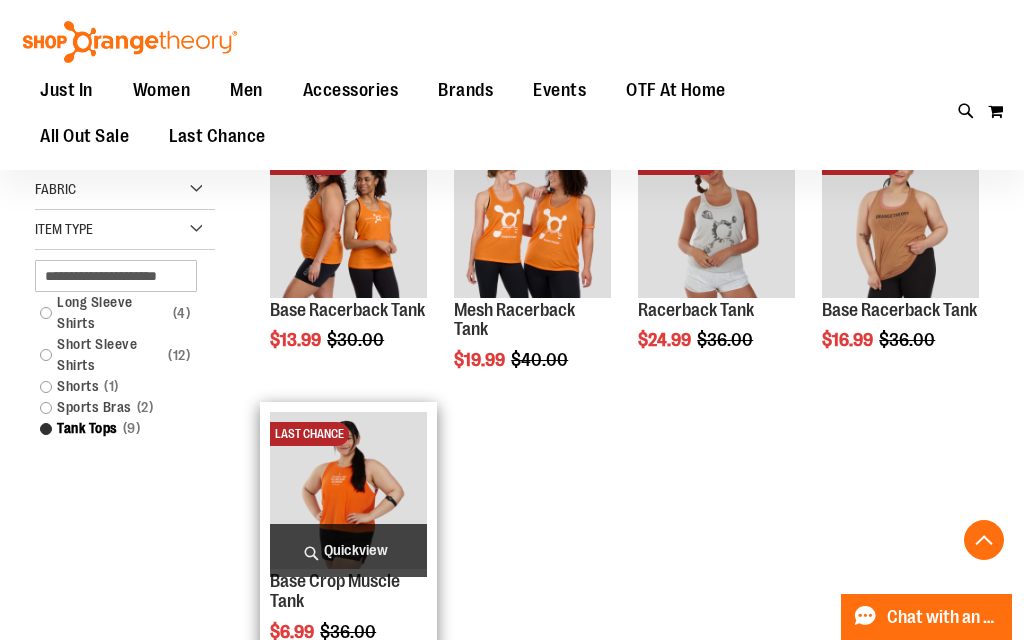 click at bounding box center (348, 490) 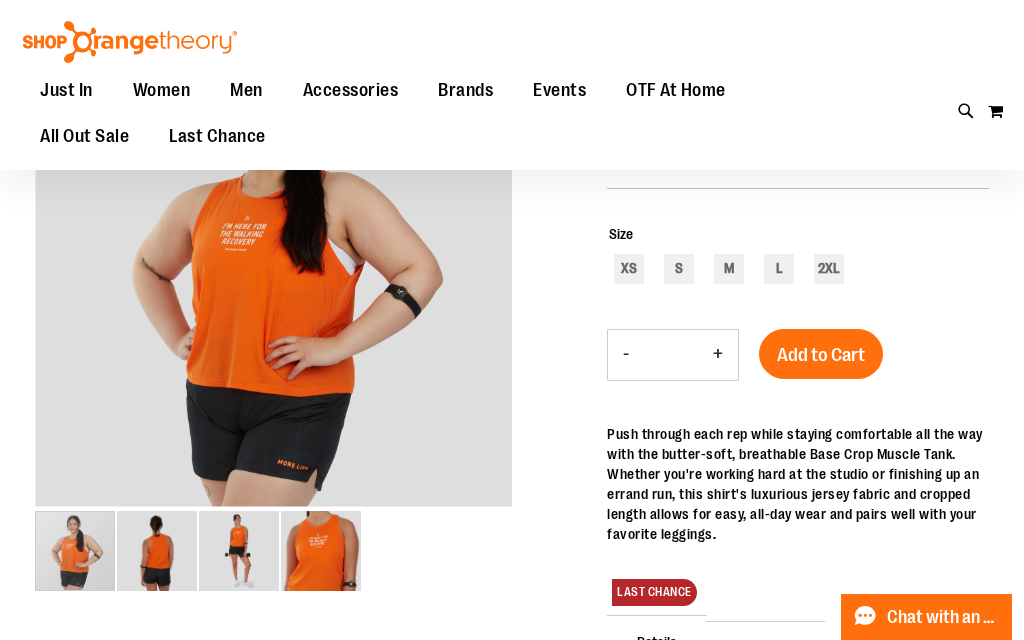 scroll, scrollTop: 238, scrollLeft: 0, axis: vertical 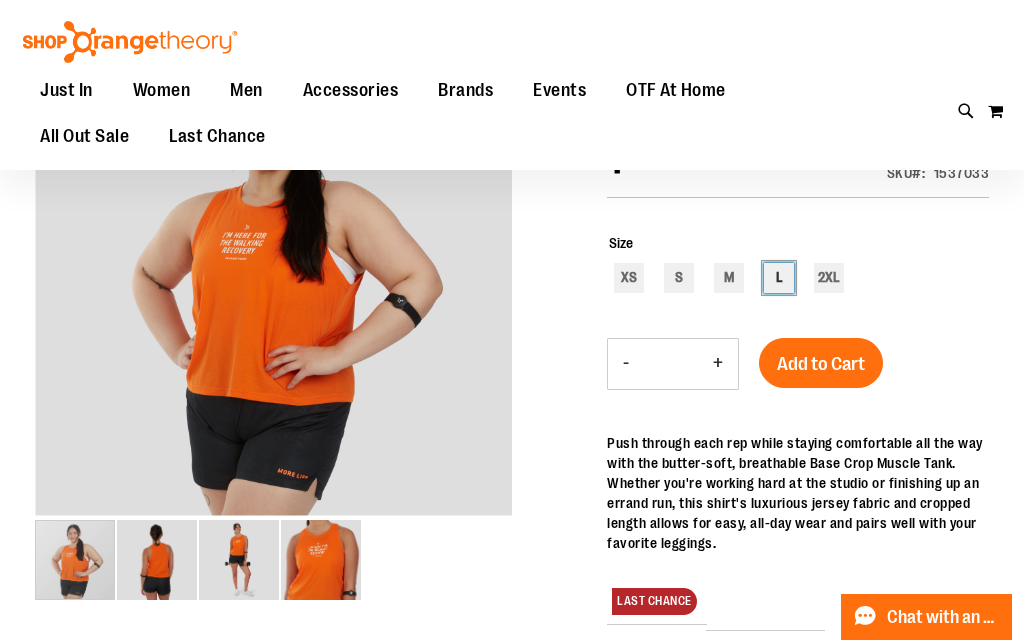 click on "L" at bounding box center [779, 278] 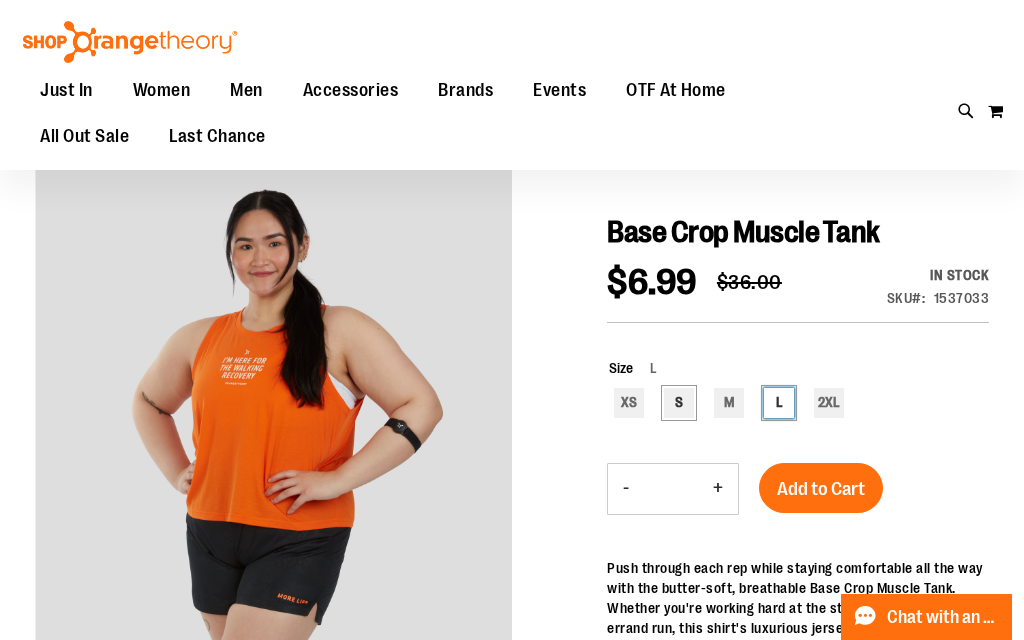 scroll, scrollTop: 162, scrollLeft: 0, axis: vertical 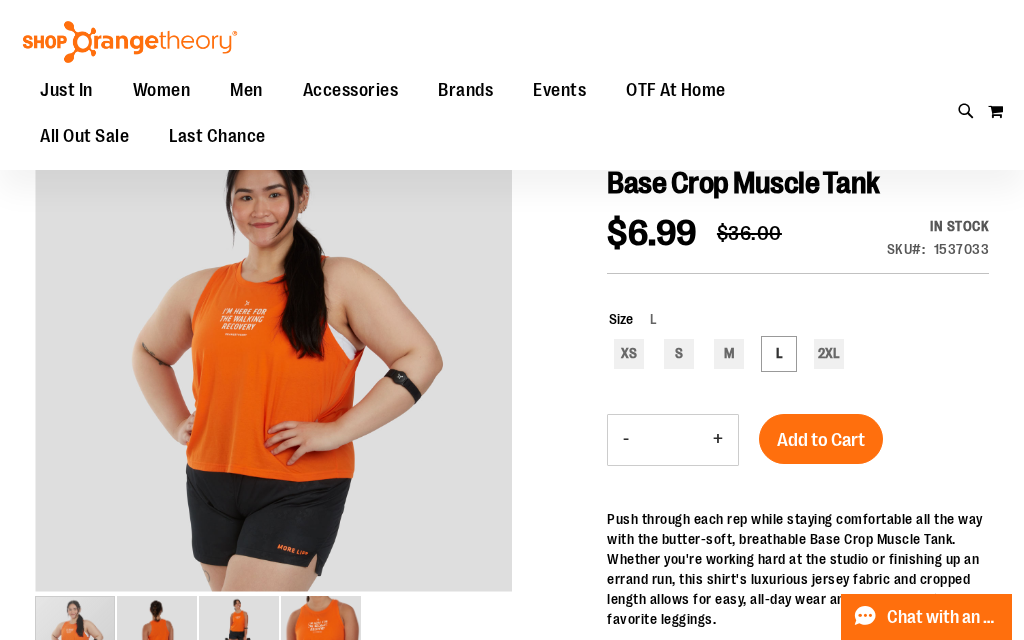 click on "Add to Cart" at bounding box center (821, 439) 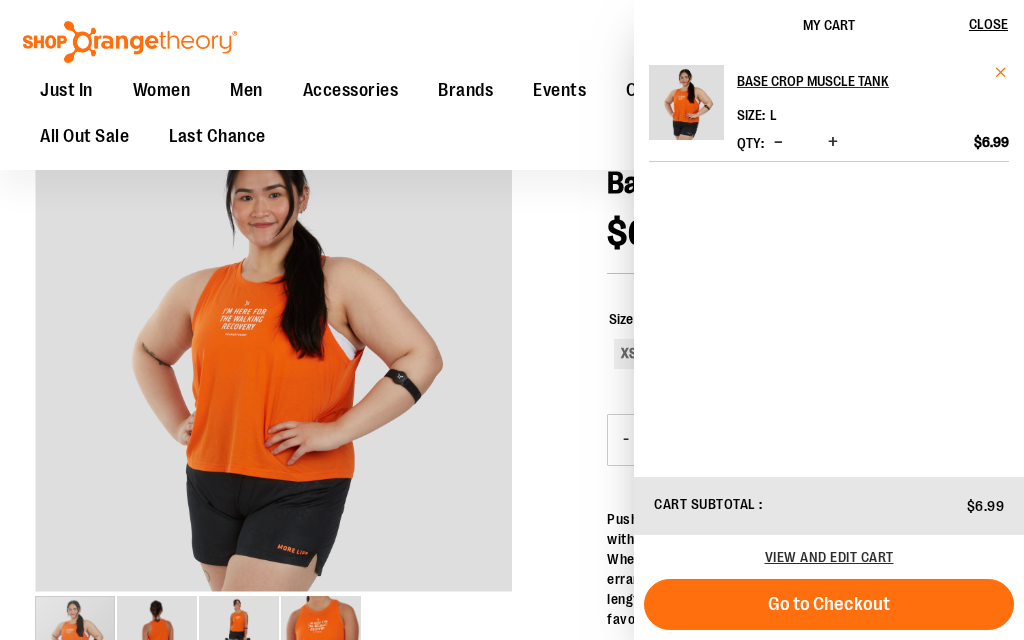 click at bounding box center (1001, 72) 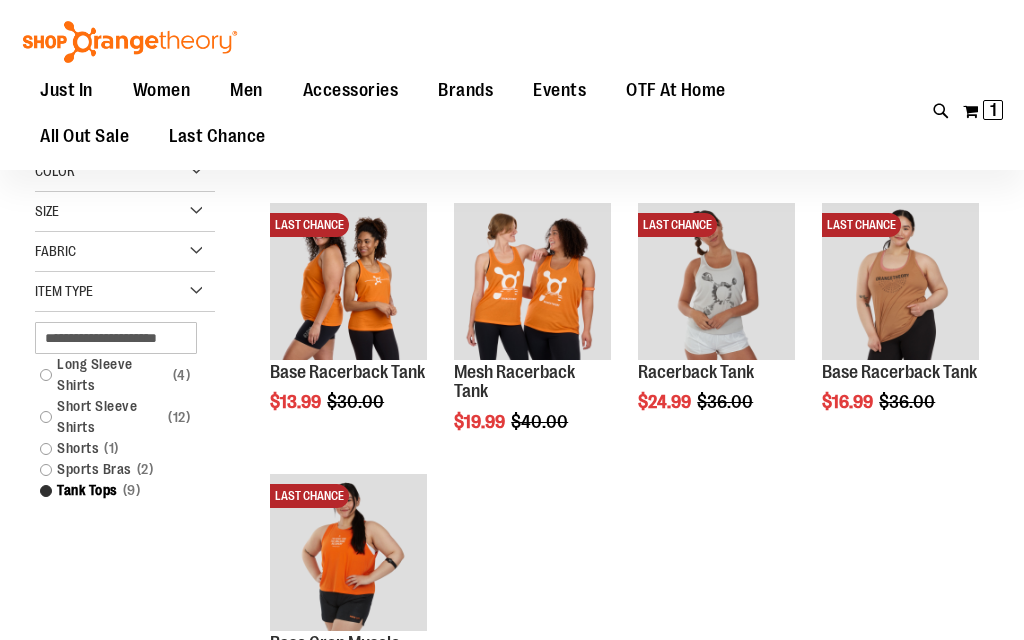 scroll, scrollTop: 253, scrollLeft: 0, axis: vertical 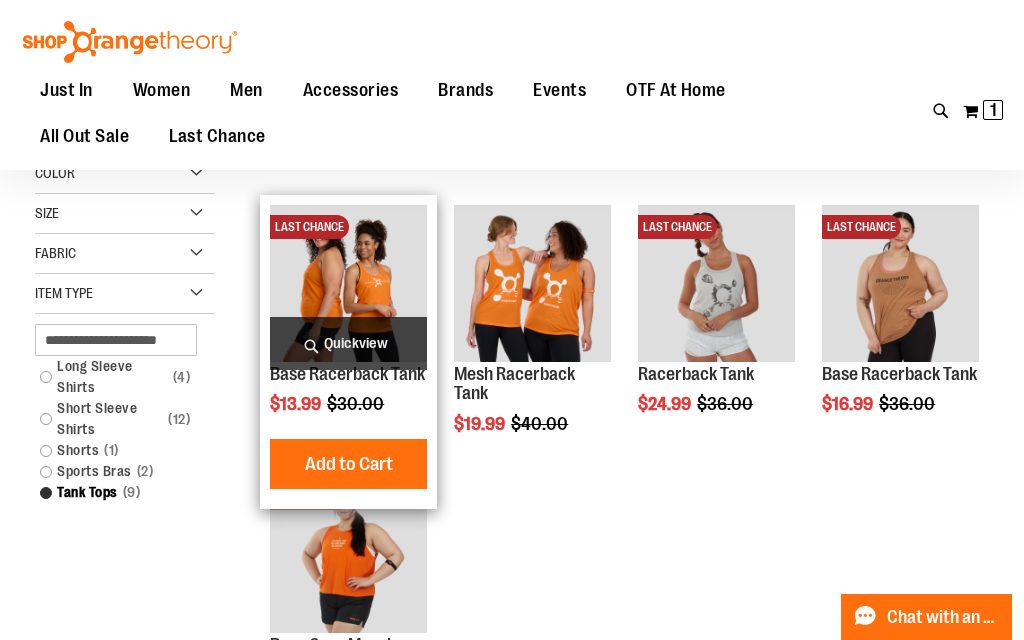 click on "Quickview" at bounding box center [348, 343] 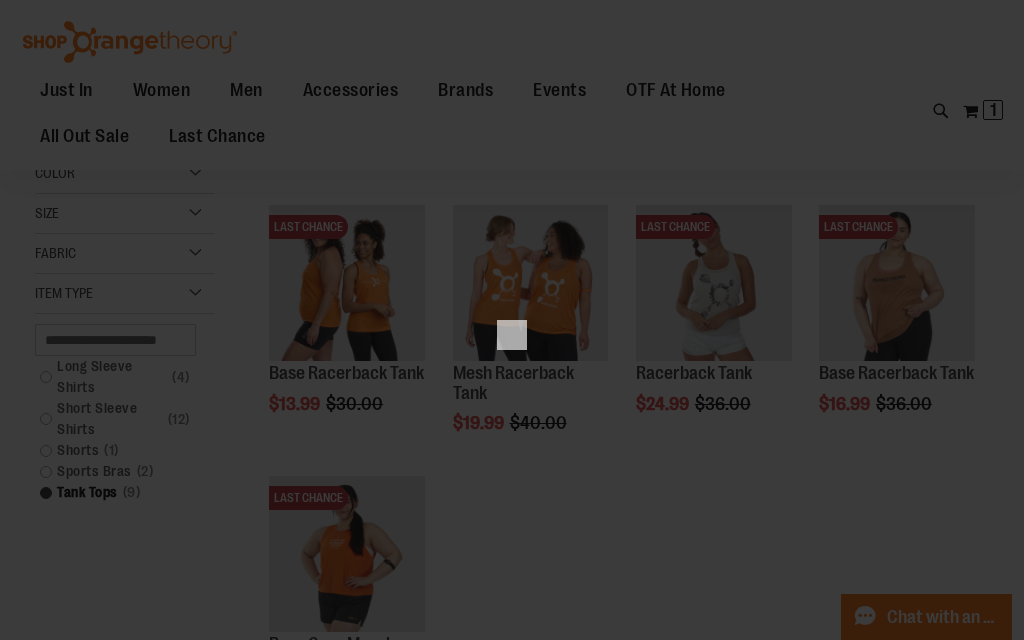 scroll, scrollTop: 0, scrollLeft: 0, axis: both 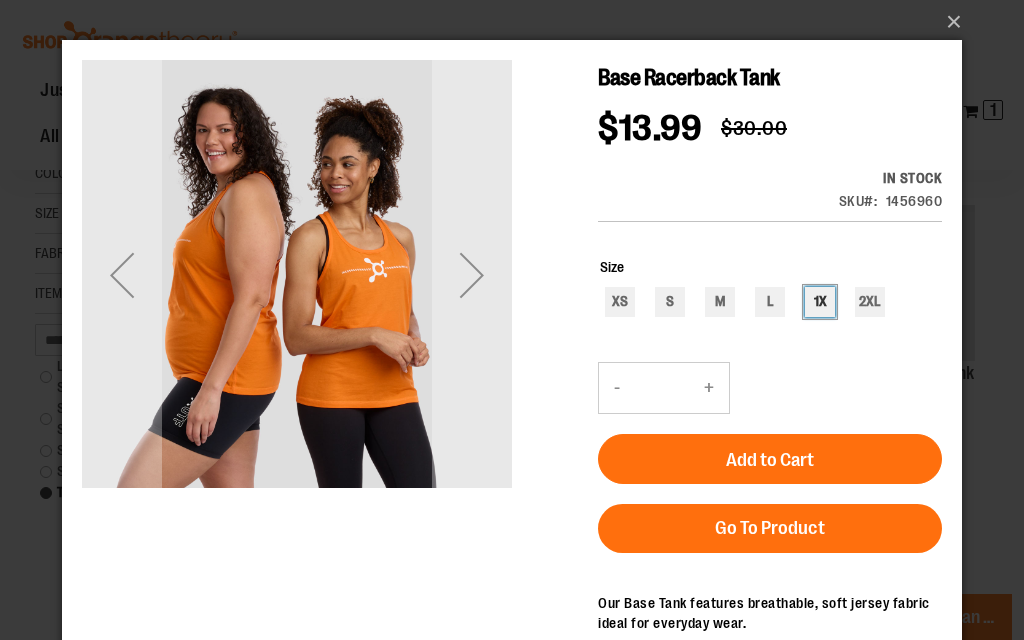 click on "1X" at bounding box center (820, 302) 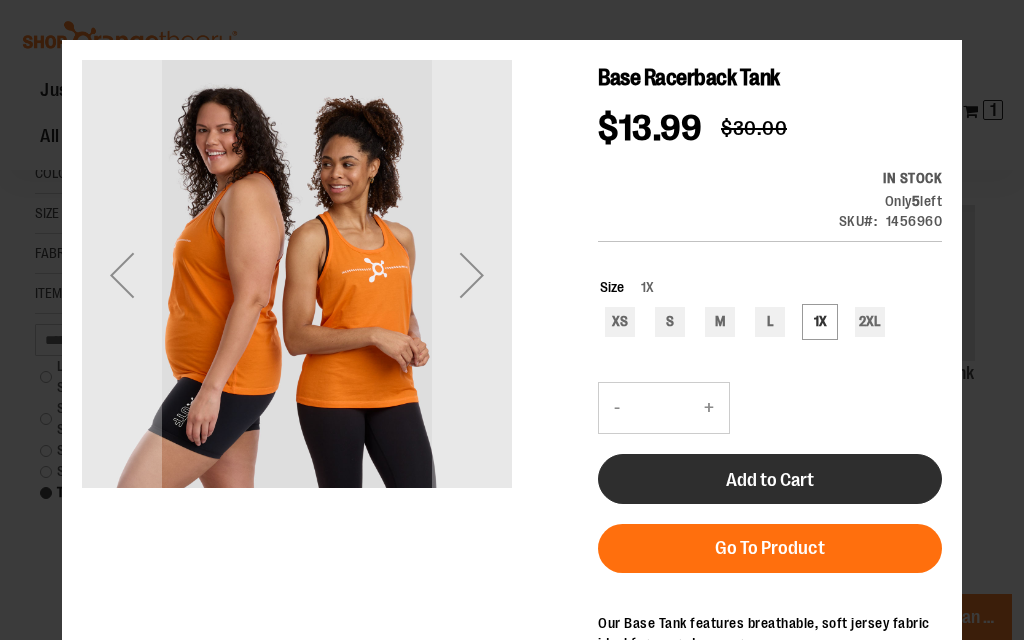 click on "Add to Cart" at bounding box center [770, 480] 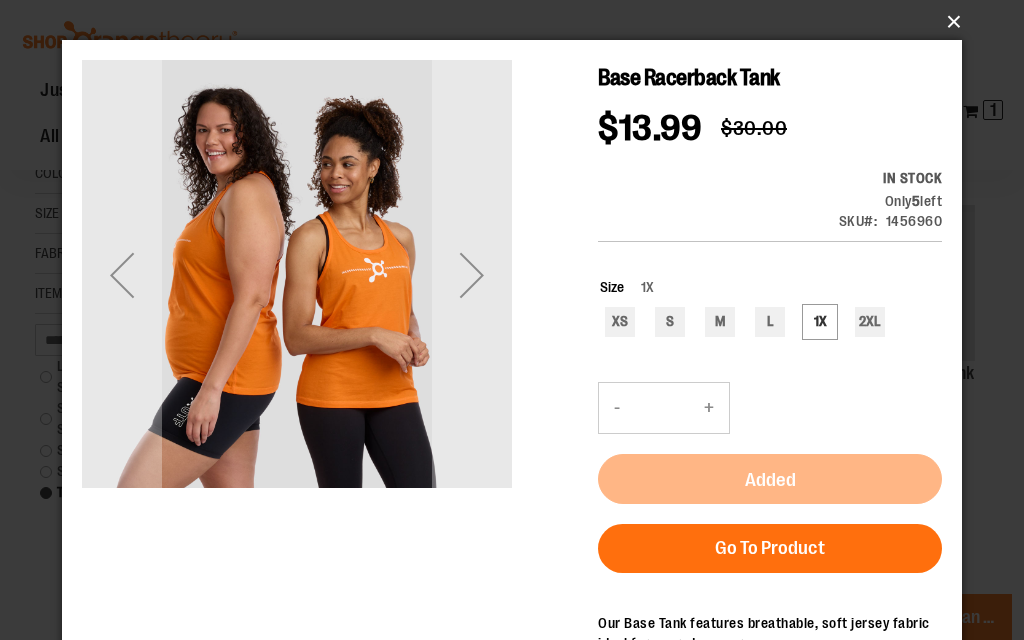 click on "×" at bounding box center [518, 22] 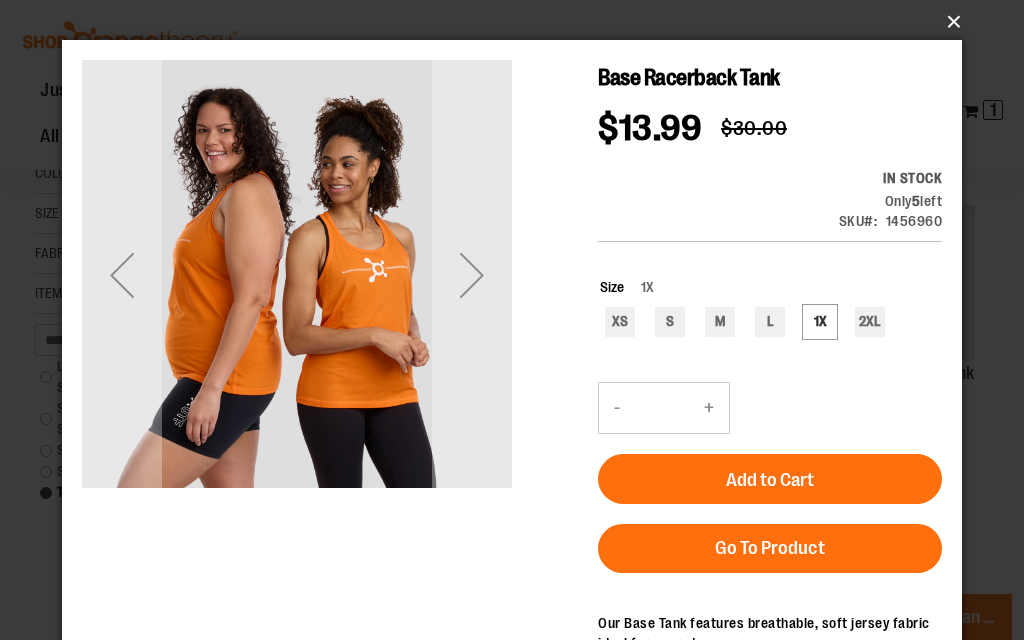 drag, startPoint x: 954, startPoint y: 20, endPoint x: 954, endPoint y: 528, distance: 508 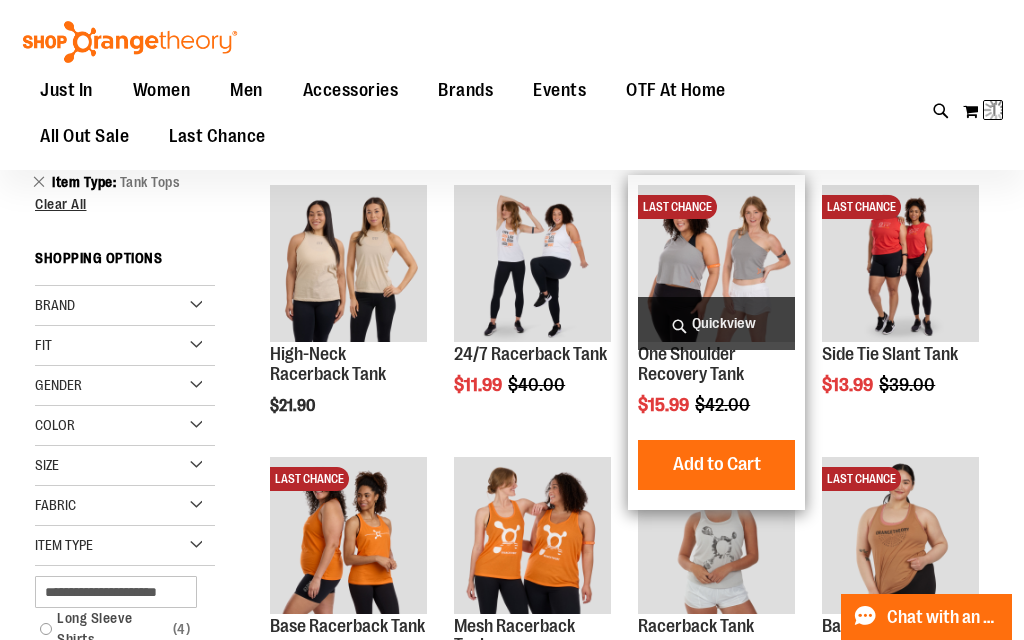 scroll, scrollTop: 0, scrollLeft: 0, axis: both 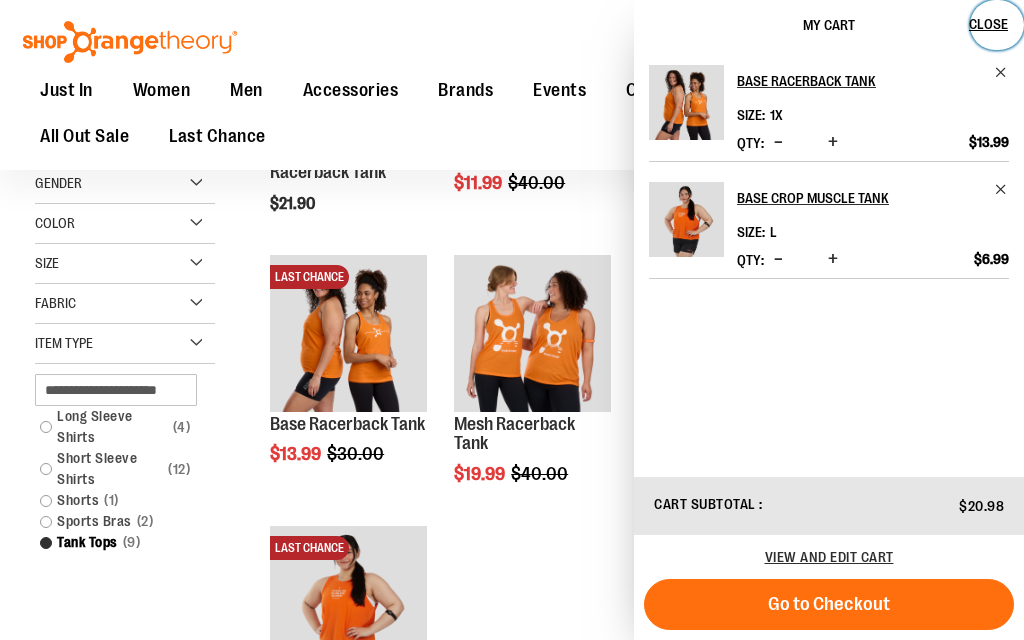 drag, startPoint x: 986, startPoint y: 23, endPoint x: 986, endPoint y: 531, distance: 508 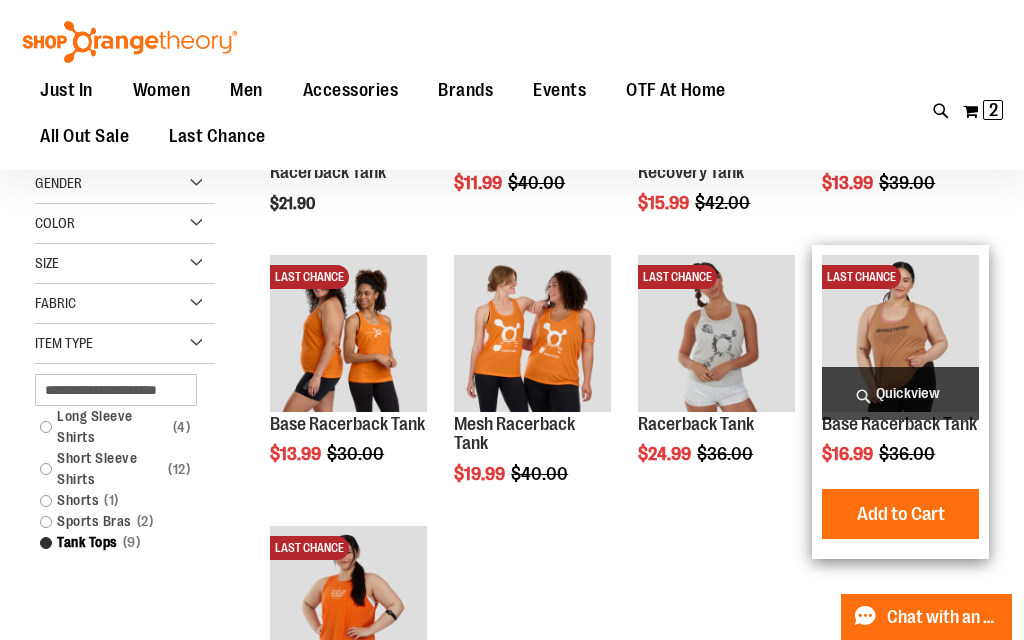 click on "Quickview" at bounding box center (900, 393) 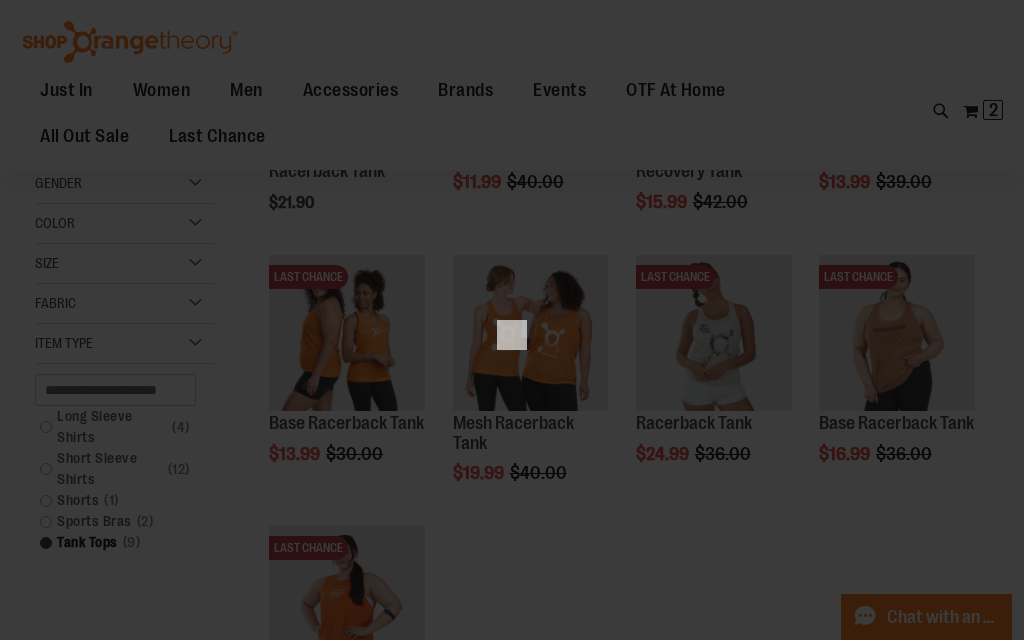 scroll, scrollTop: 0, scrollLeft: 0, axis: both 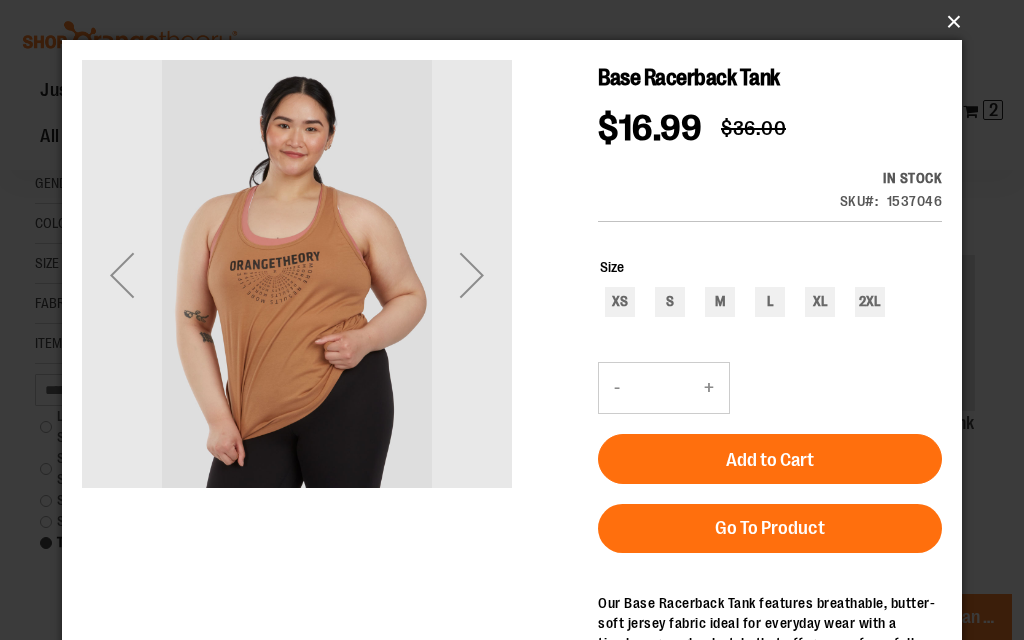 drag, startPoint x: 951, startPoint y: 16, endPoint x: 951, endPoint y: 524, distance: 508 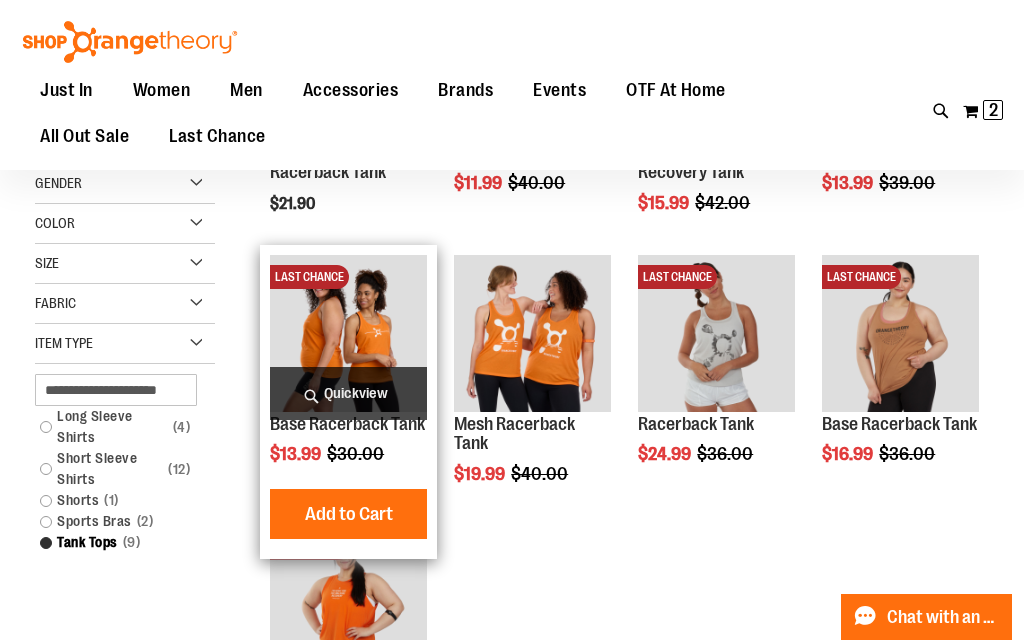 click on "Quickview" at bounding box center (348, 393) 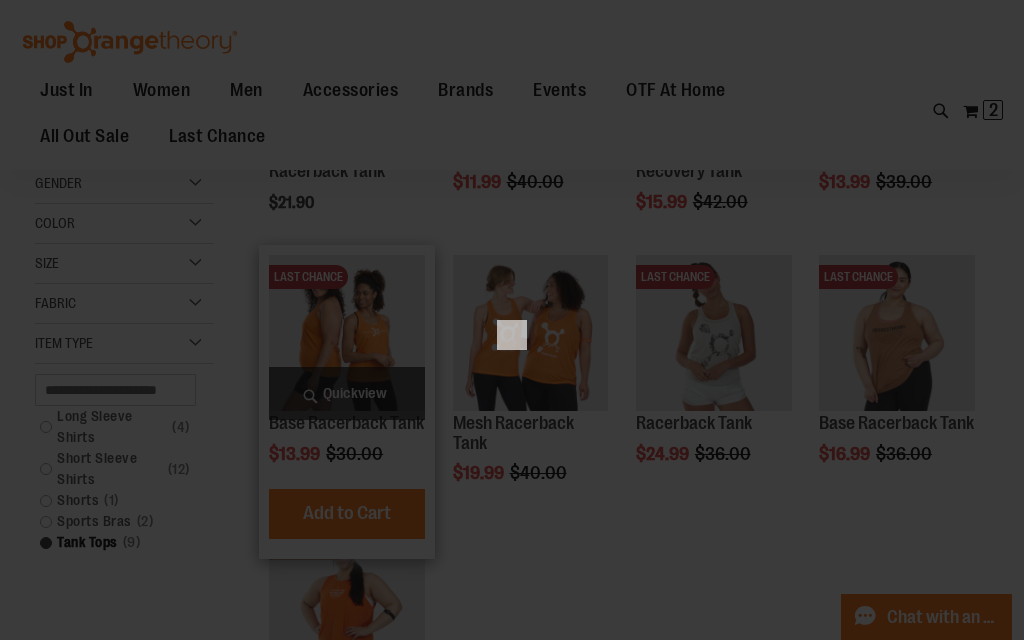 scroll, scrollTop: 0, scrollLeft: 0, axis: both 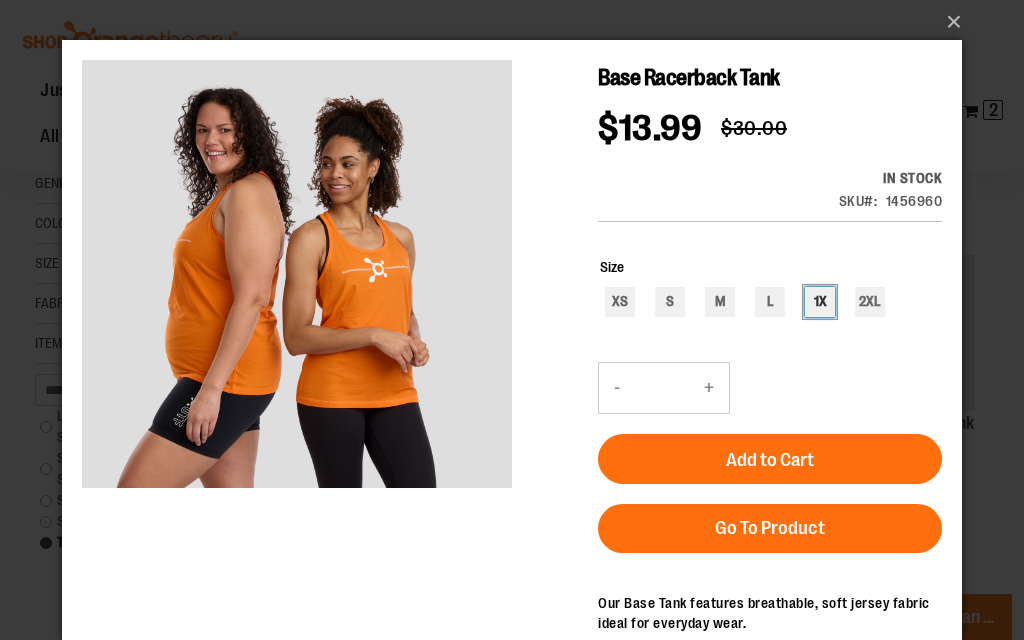 click on "1X" at bounding box center [820, 302] 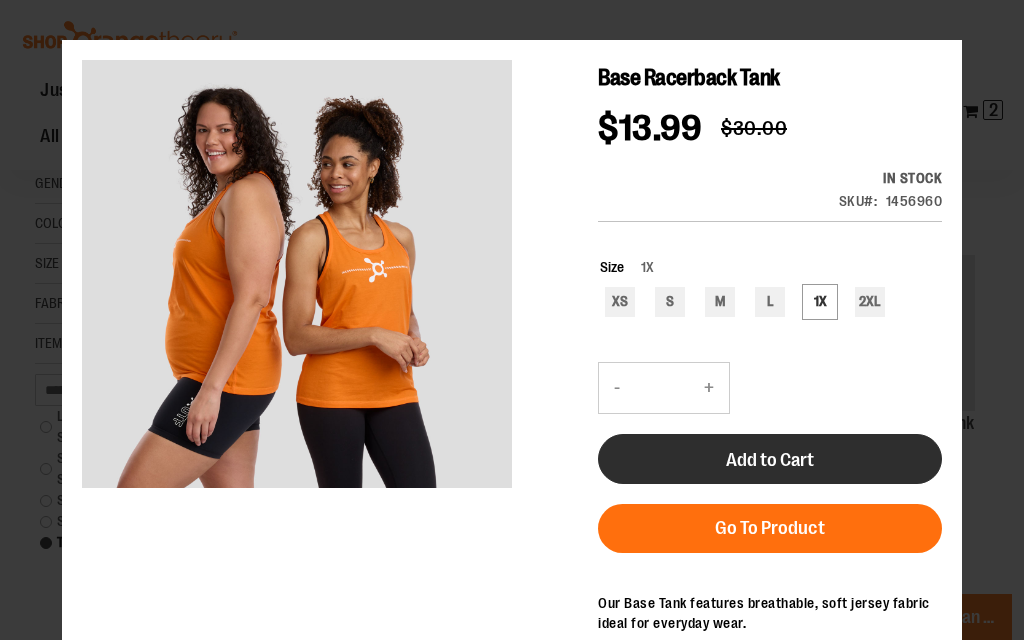 click on "Add to Cart" at bounding box center [770, 460] 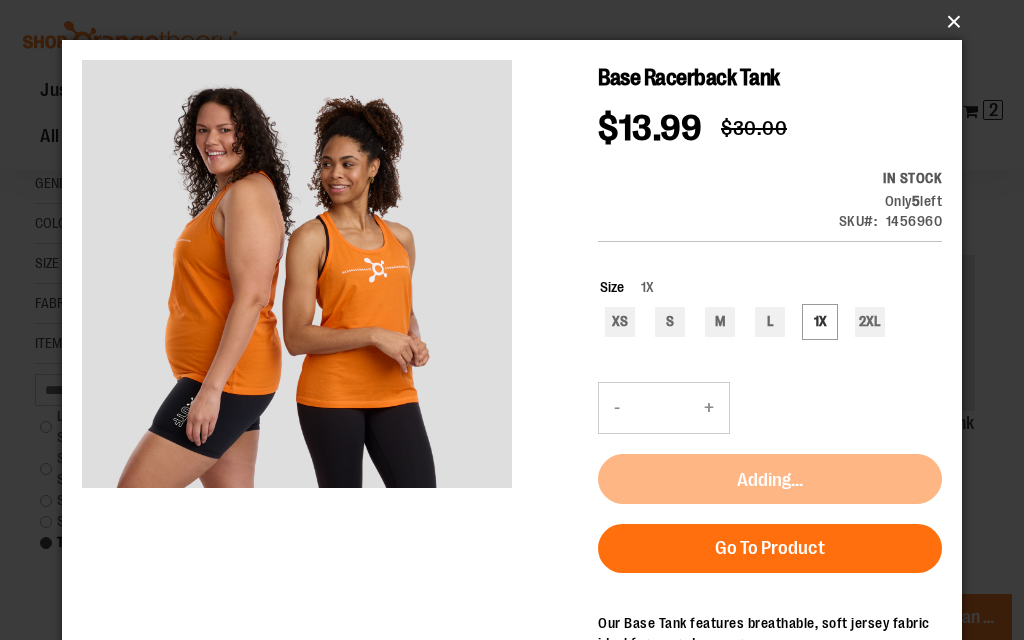 click on "×" at bounding box center (518, 22) 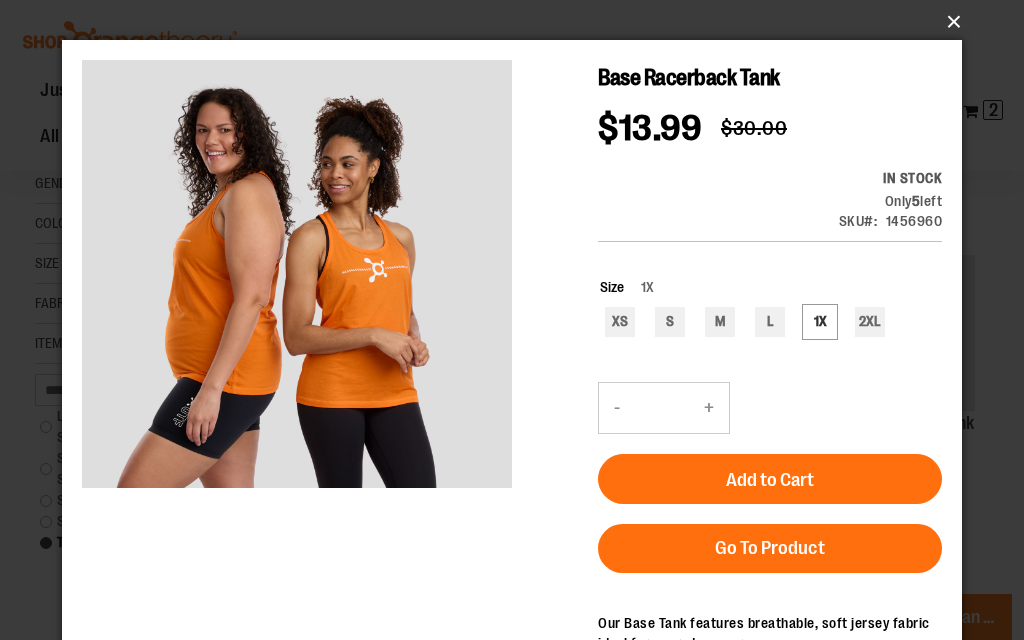 drag, startPoint x: 894, startPoint y: 487, endPoint x: 954, endPoint y: 19, distance: 471.83047 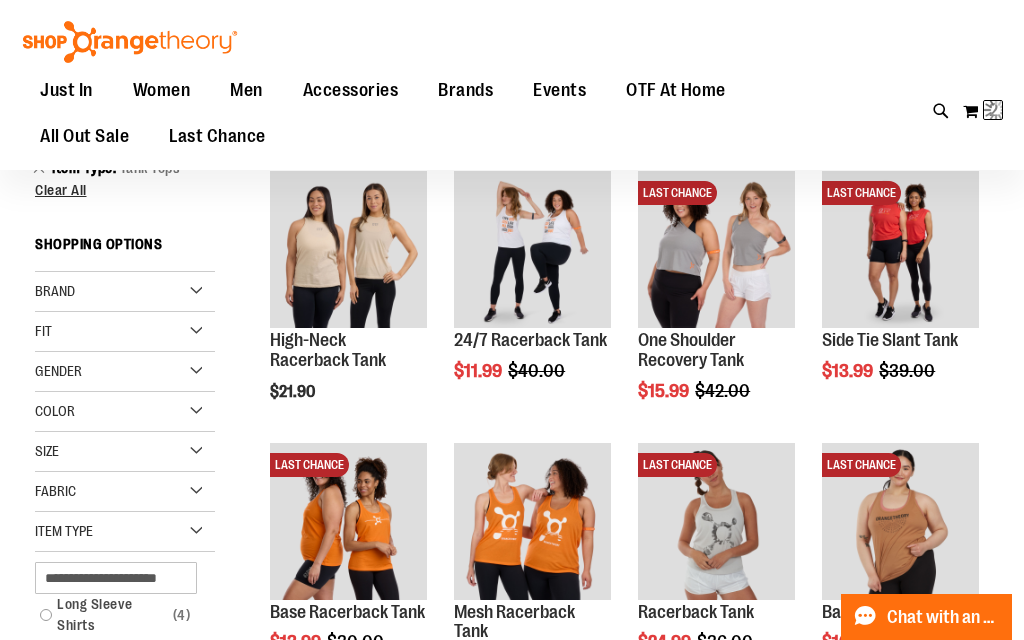 scroll, scrollTop: 0, scrollLeft: 0, axis: both 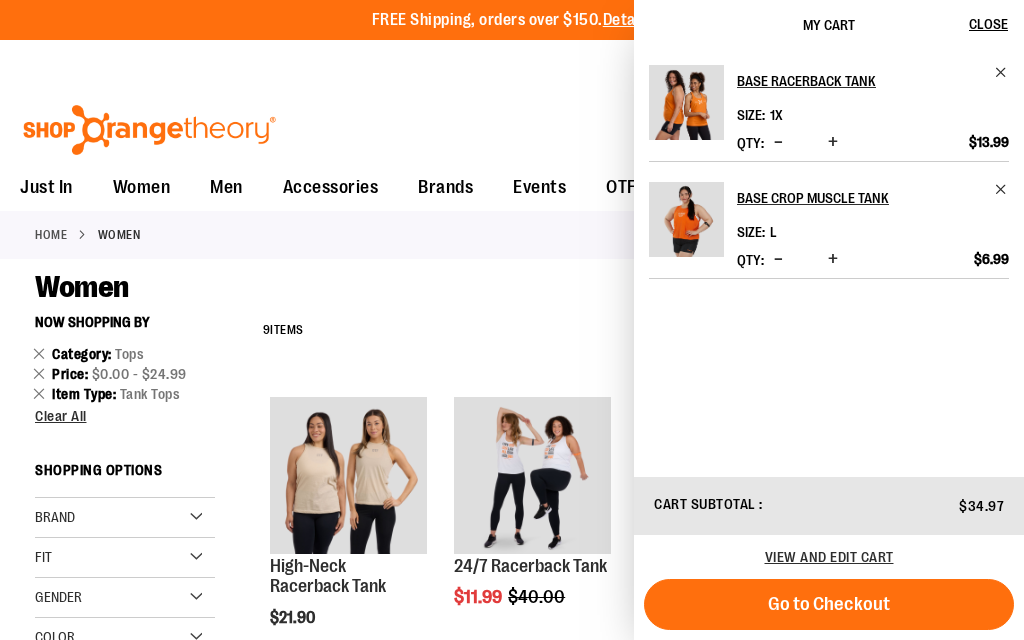 click at bounding box center (778, 142) 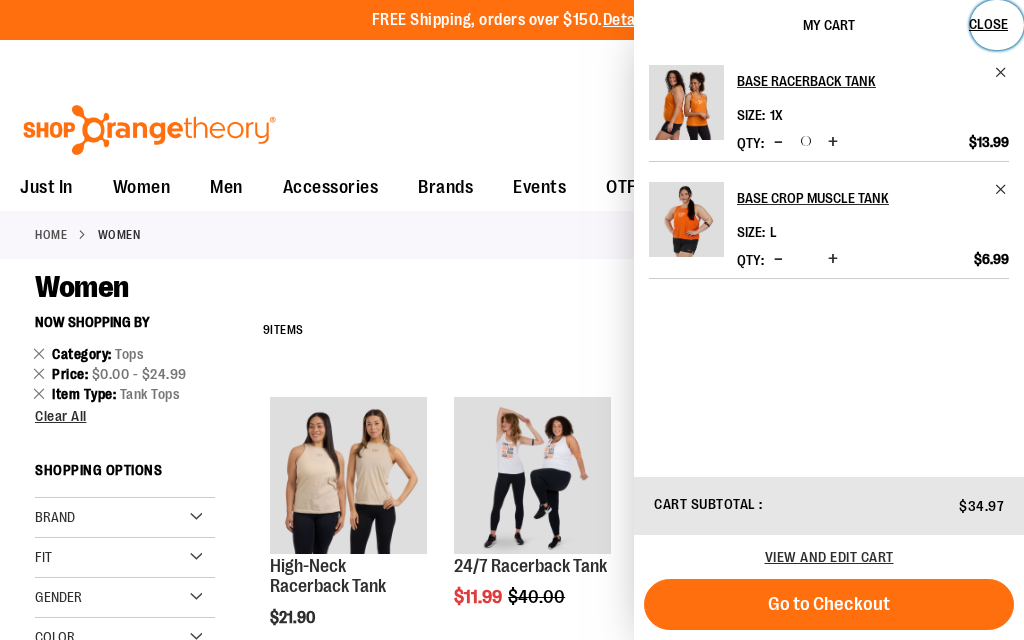 drag, startPoint x: 986, startPoint y: 22, endPoint x: 986, endPoint y: 530, distance: 508 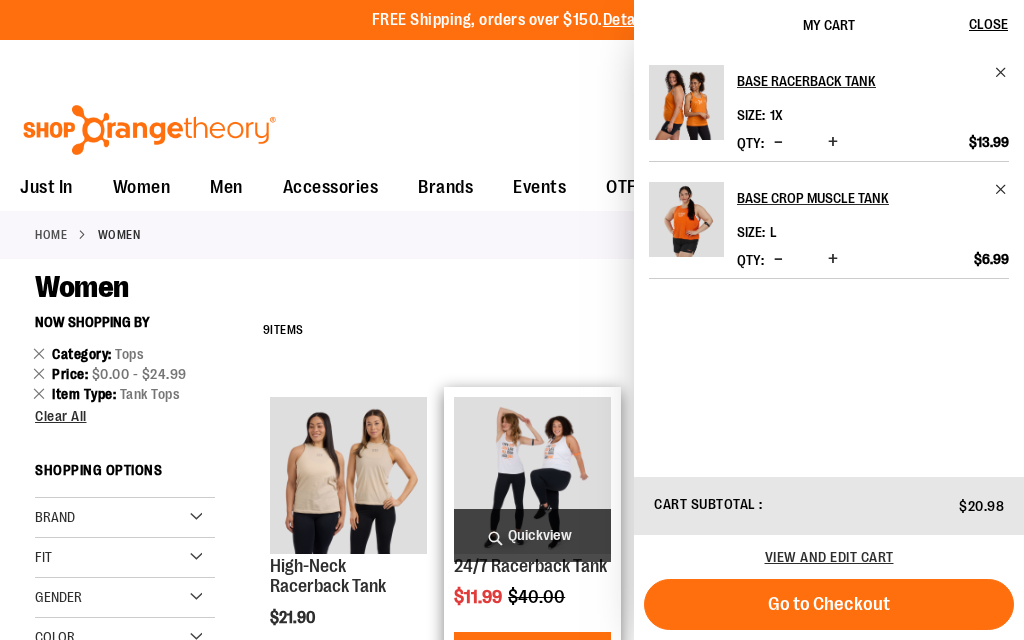 click on "Quickview" at bounding box center (532, 535) 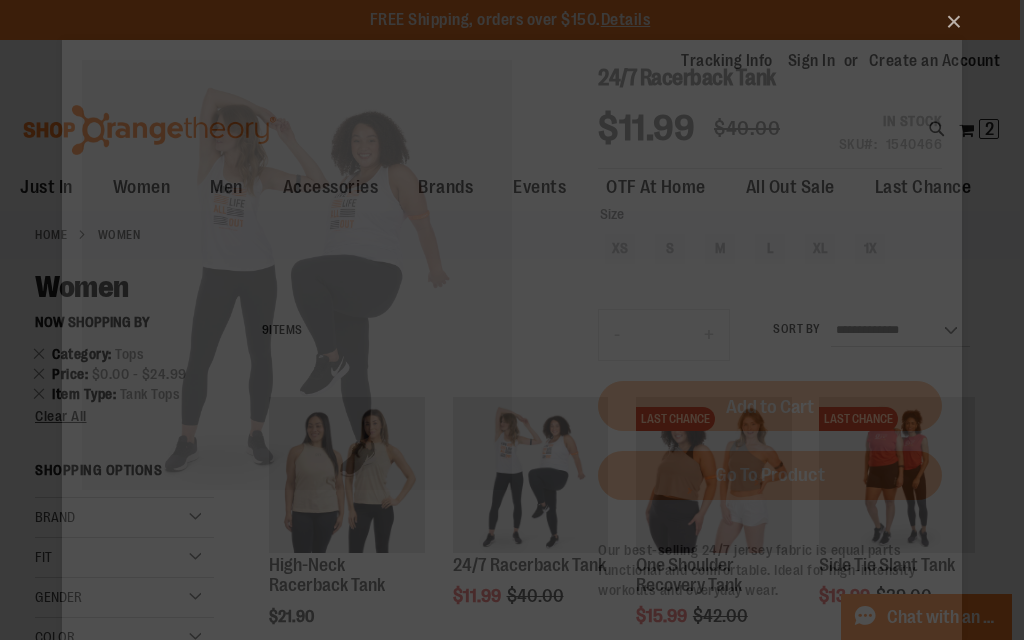 scroll, scrollTop: 0, scrollLeft: 0, axis: both 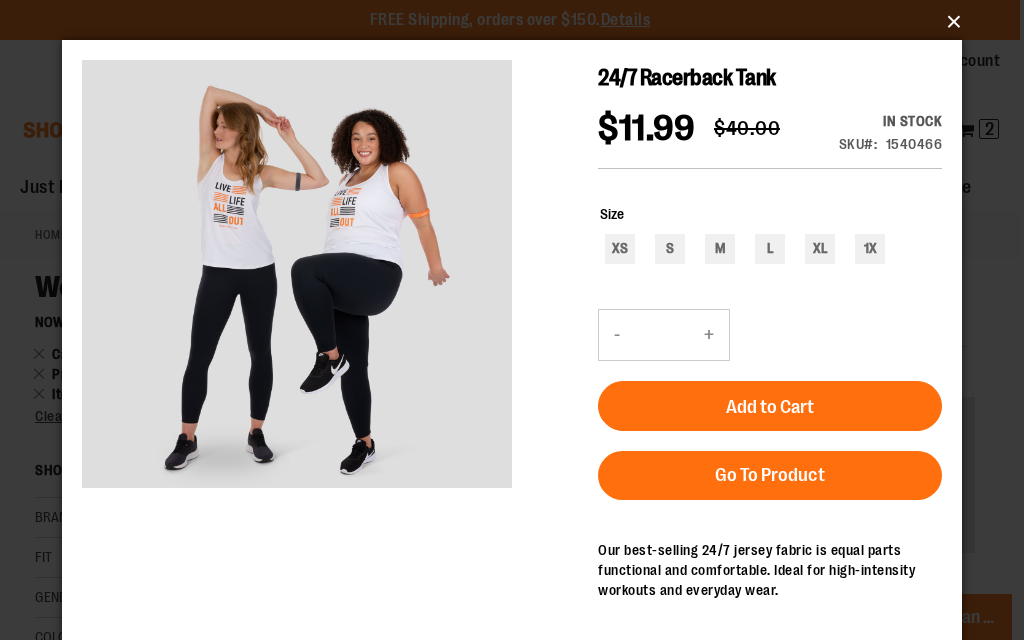 drag, startPoint x: 949, startPoint y: 20, endPoint x: 949, endPoint y: 528, distance: 508 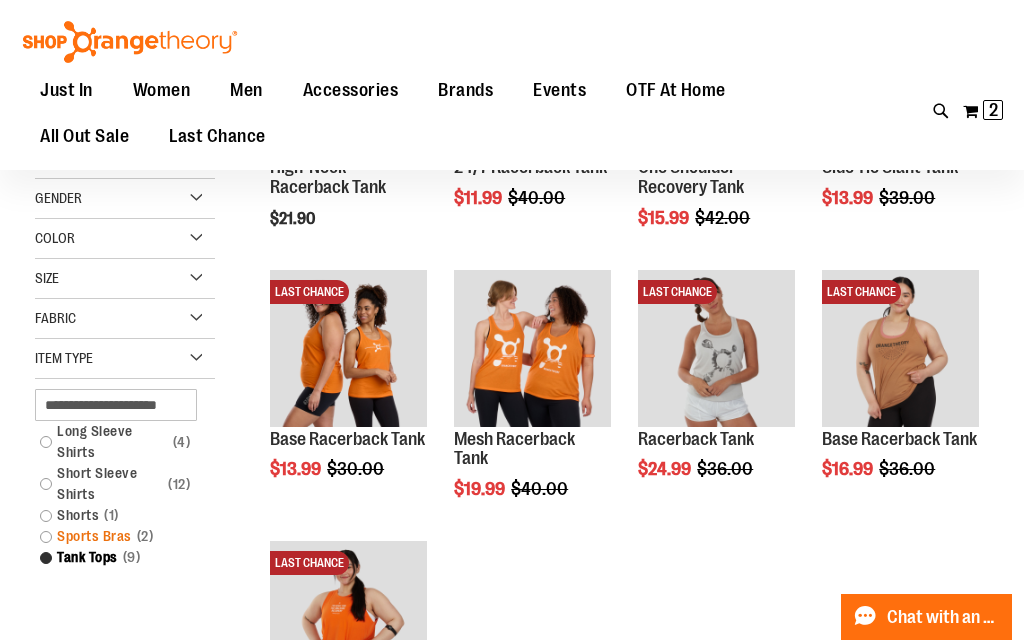 scroll, scrollTop: 189, scrollLeft: 0, axis: vertical 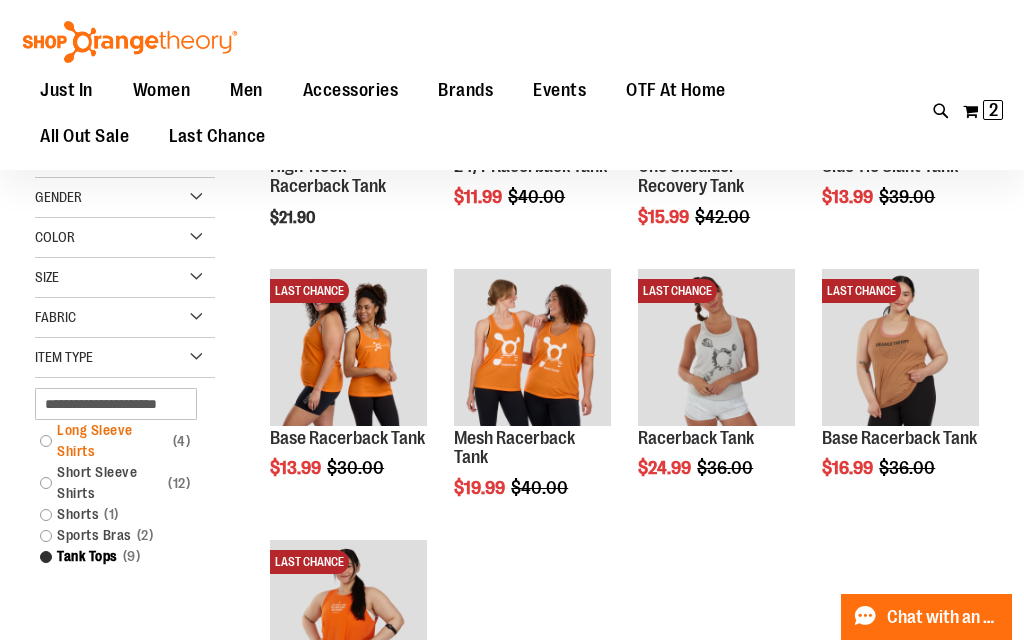 click on "Long Sleeve Shirts                                             4
items" at bounding box center [116, 441] 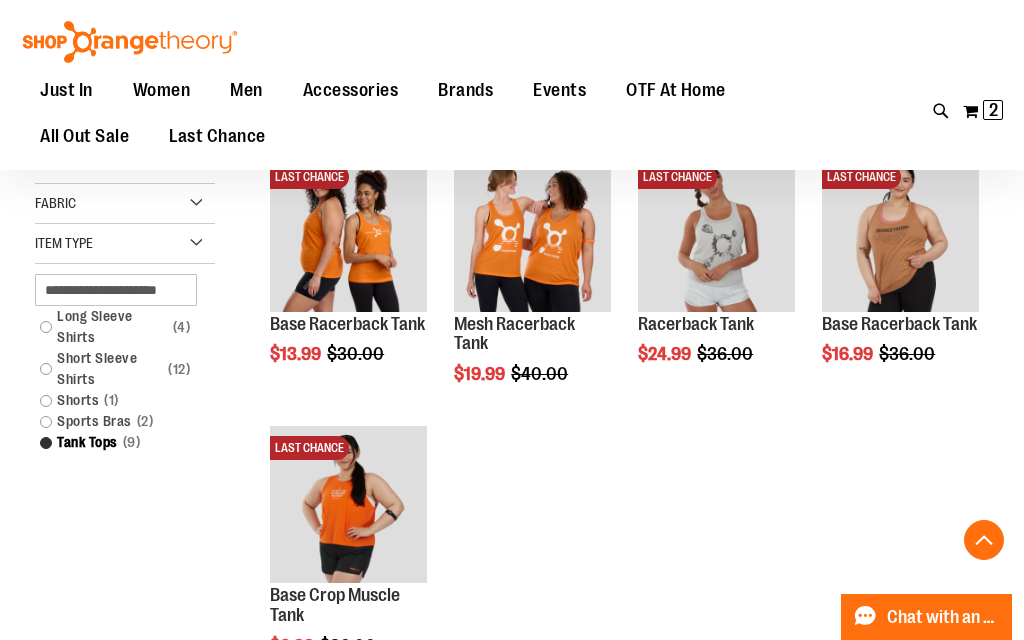scroll, scrollTop: 306, scrollLeft: 0, axis: vertical 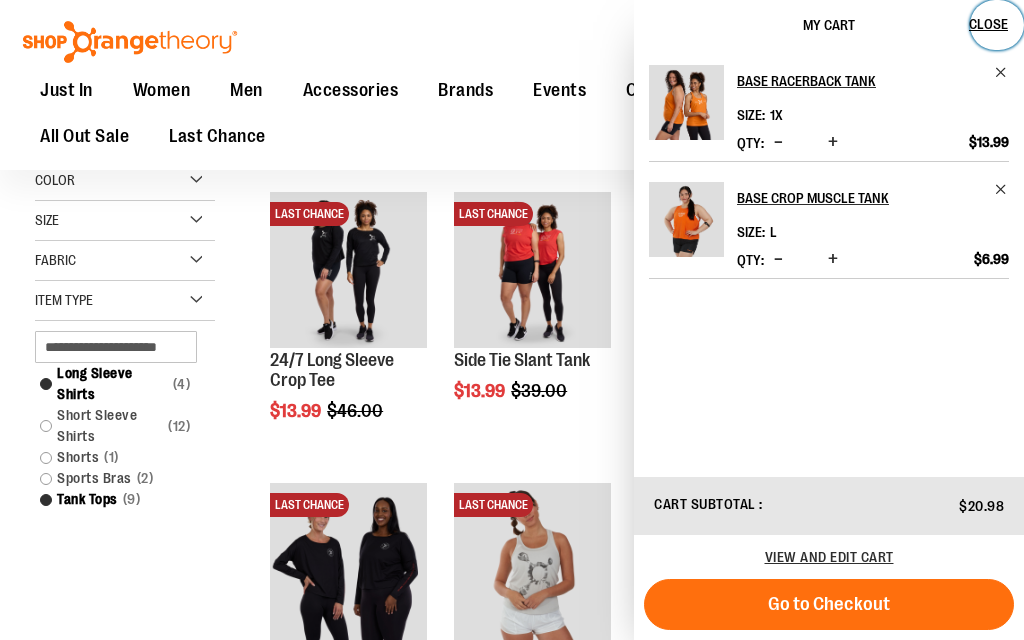 click on "Close" at bounding box center (988, 24) 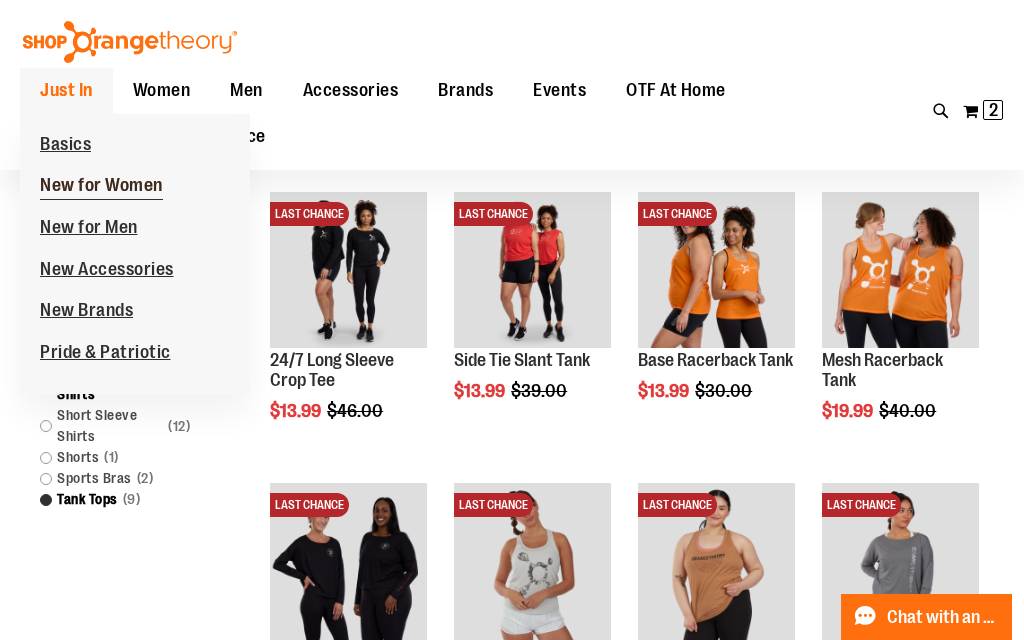 click on "New for Women" at bounding box center (101, 187) 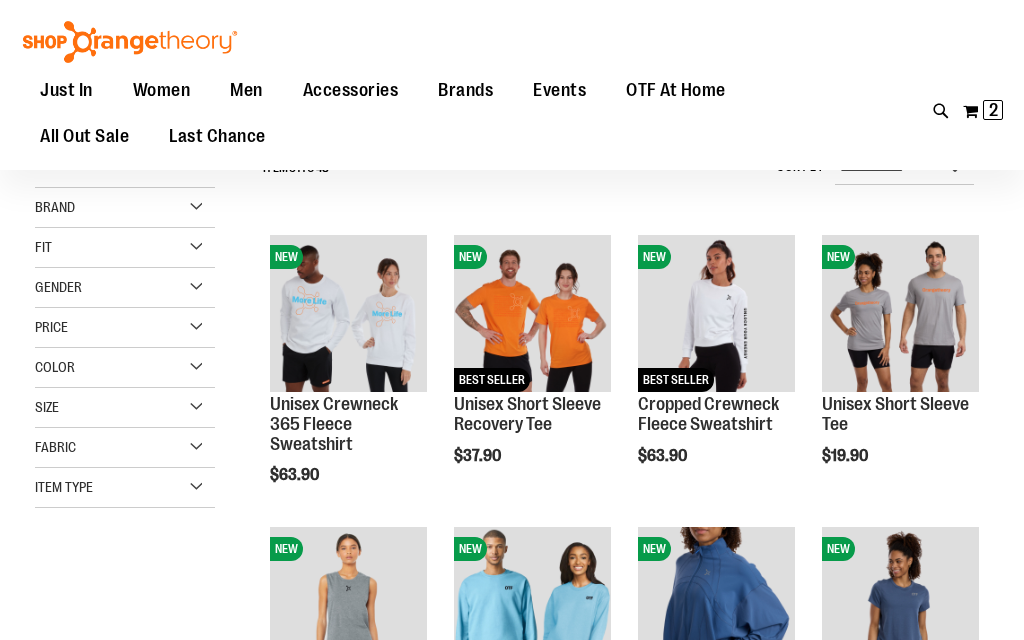 scroll, scrollTop: 176, scrollLeft: 0, axis: vertical 